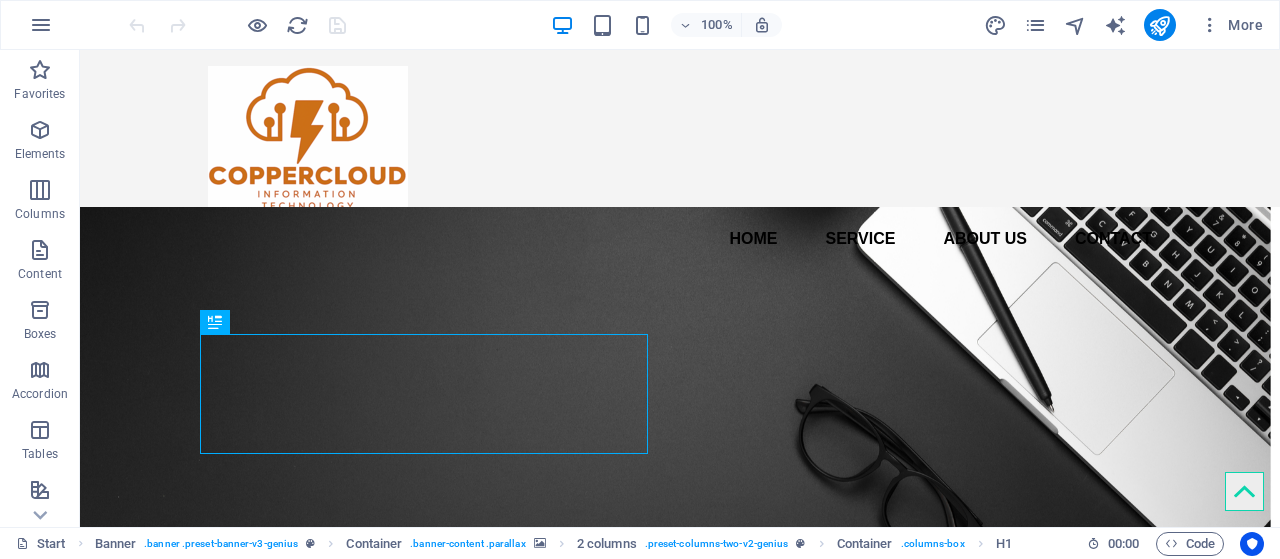 scroll, scrollTop: 0, scrollLeft: 0, axis: both 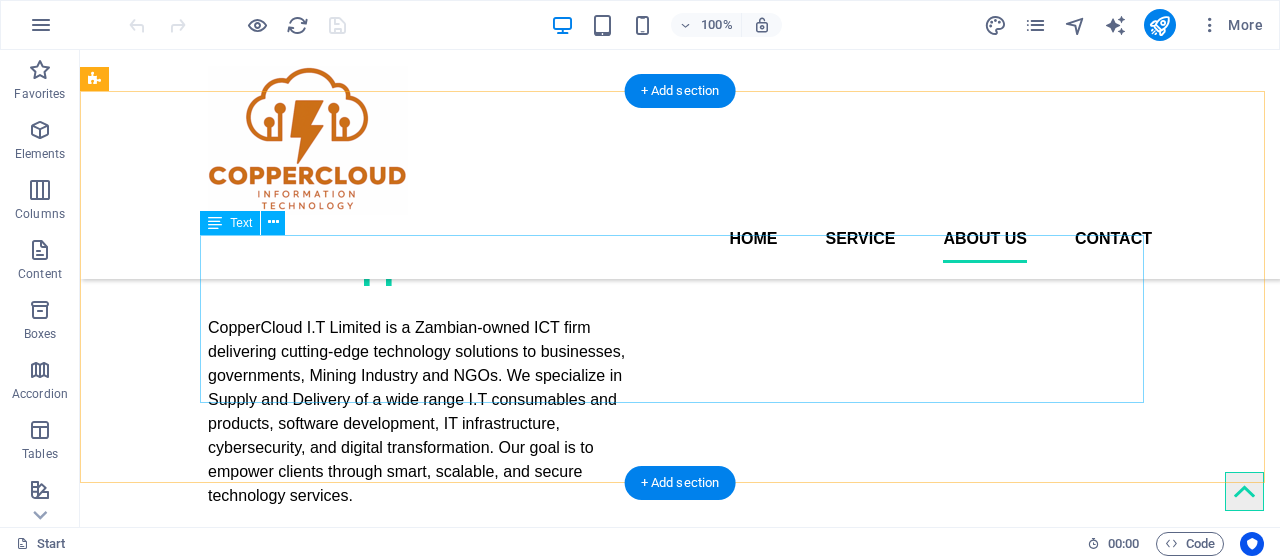 click on "CopperCloud IT Limited Information Technology Plot 1230A,  Kabatika Road Kabatika, Solwezi, Zambia. Phone: +260 0960 162 922 Email:  info@coppercloudit.com" at bounding box center [680, 5547] 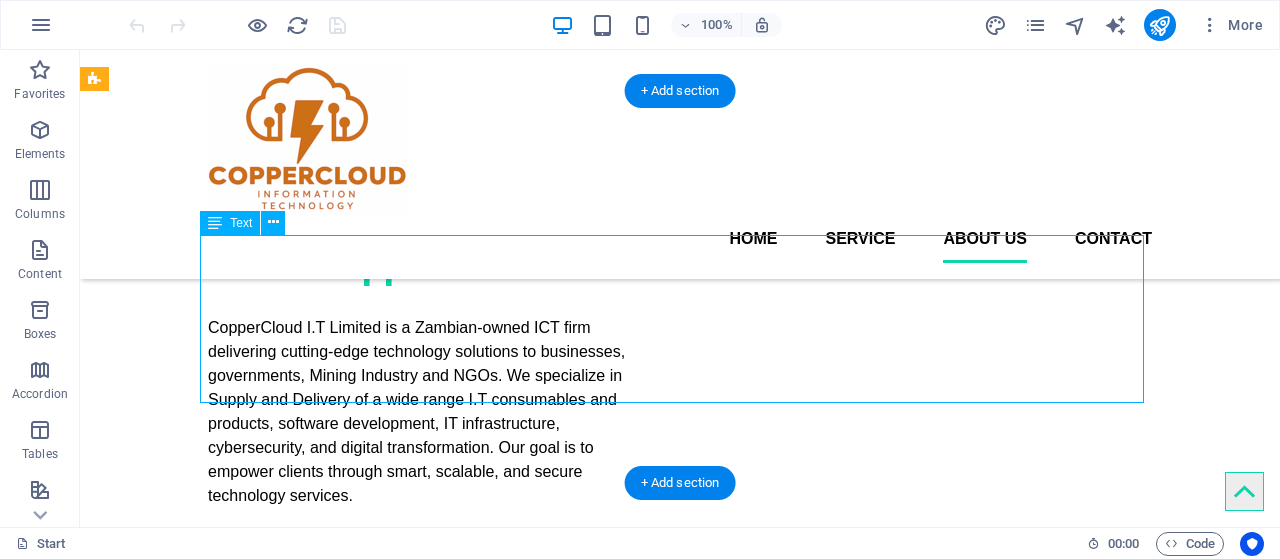 click on "CopperCloud IT Limited Information Technology Plot 1230A,  Kabatika Road Kabatika, Solwezi, Zambia. Phone: +260 0960 162 922 Email:  info@coppercloudit.com" at bounding box center (680, 5547) 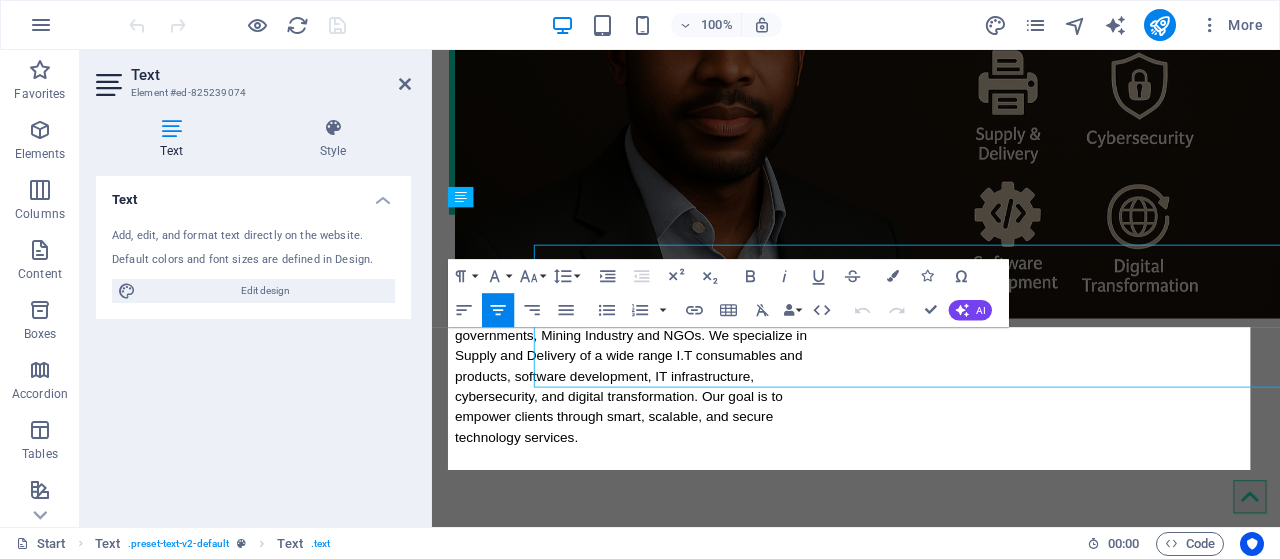 scroll, scrollTop: 3929, scrollLeft: 0, axis: vertical 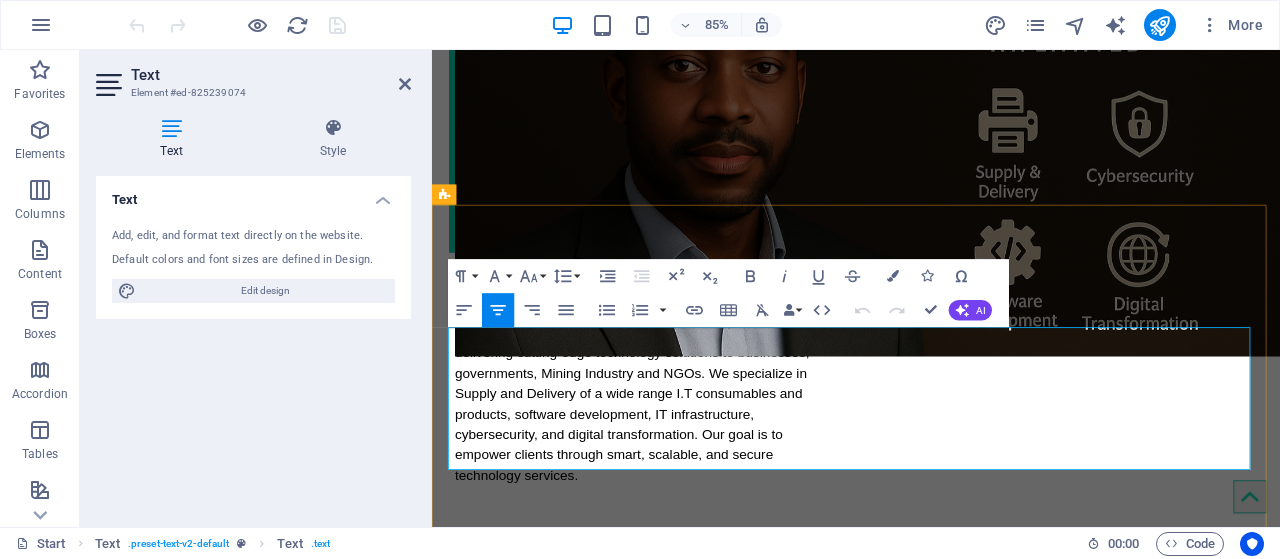 drag, startPoint x: 1051, startPoint y: 530, endPoint x: 1075, endPoint y: 374, distance: 157.83536 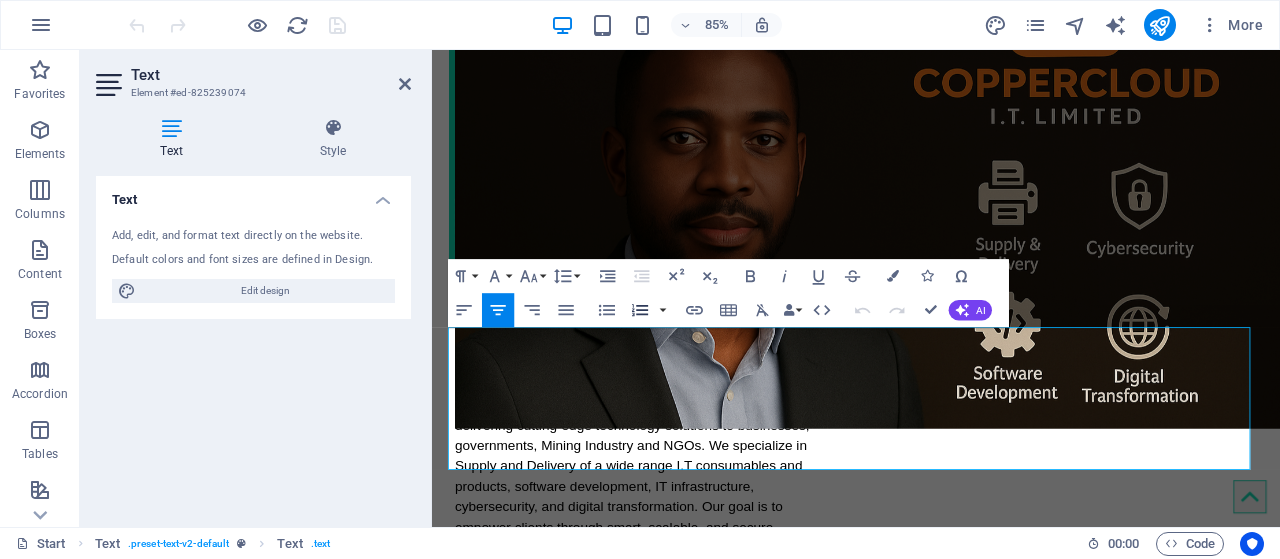 copy on "CopperCloud IT Limited Information Technology Plot 1230A,  Kabatika Road Kabatika, Solwezi, Zambia. Phone: +260 0960 162 922 Email:  info@coppercloudit.com" 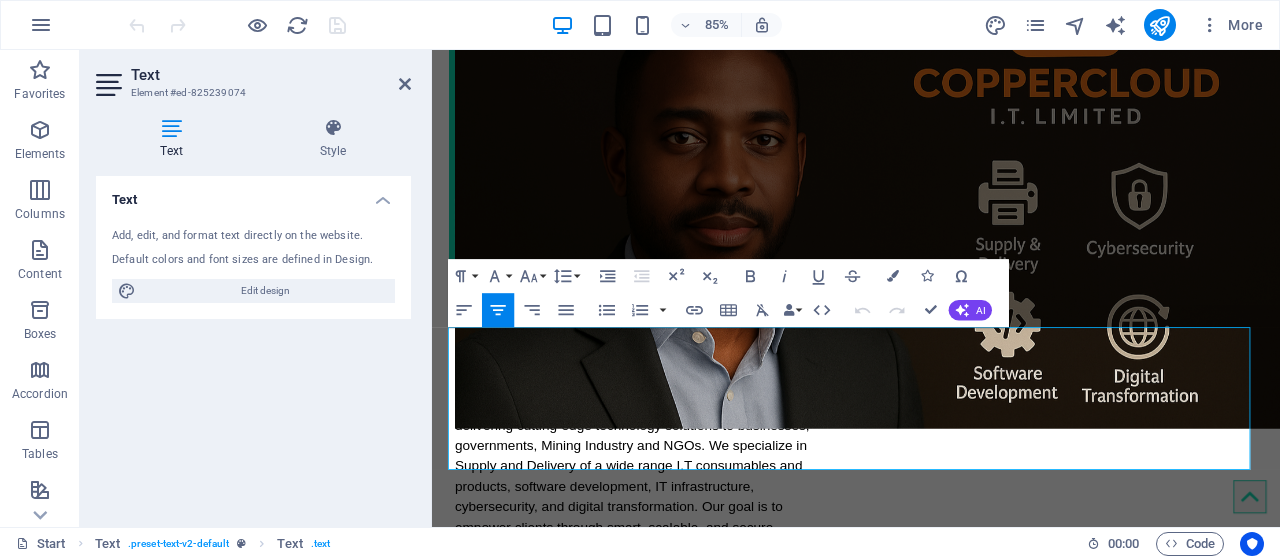 scroll, scrollTop: 4248, scrollLeft: 0, axis: vertical 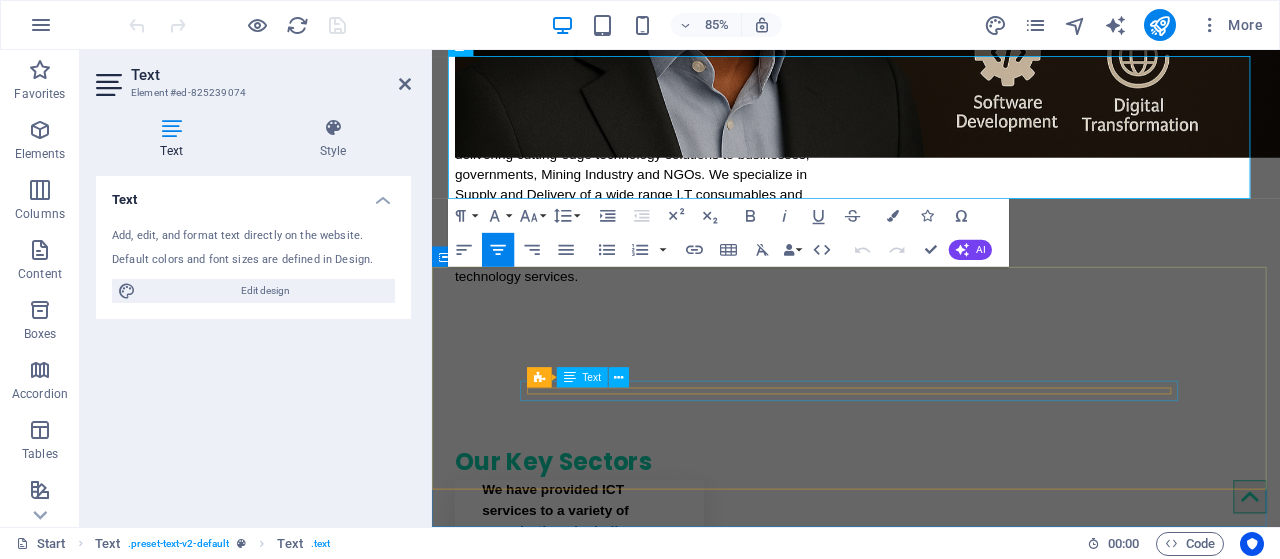 click on "Head Office: Plot 1230A, Kabatika Road Kabatika, Solwezi, Zambia" at bounding box center [931, 5638] 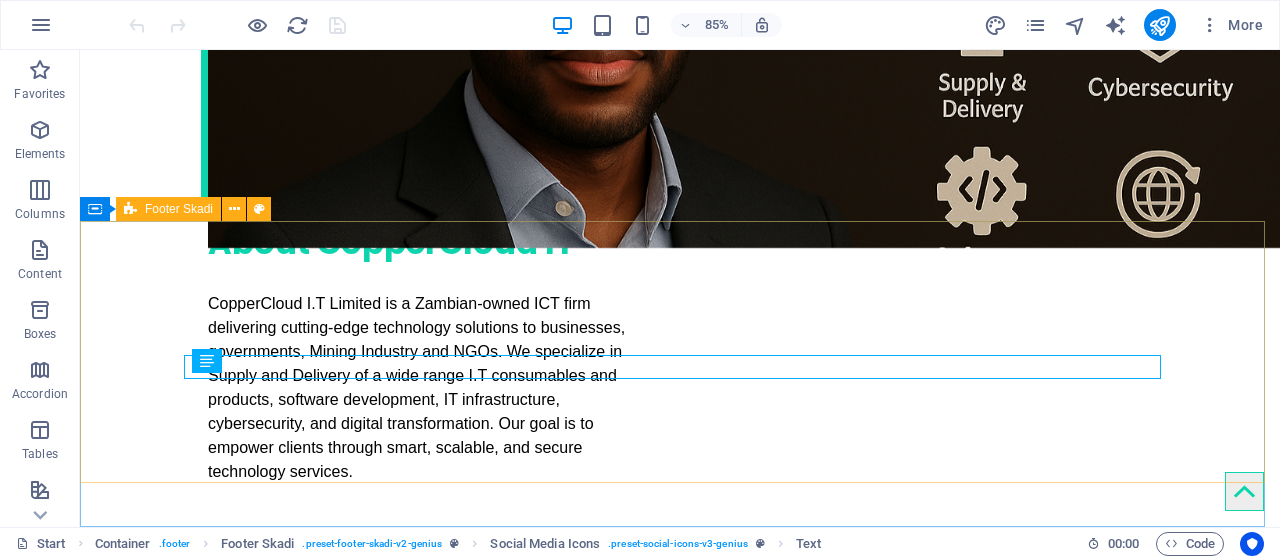 scroll, scrollTop: 4322, scrollLeft: 0, axis: vertical 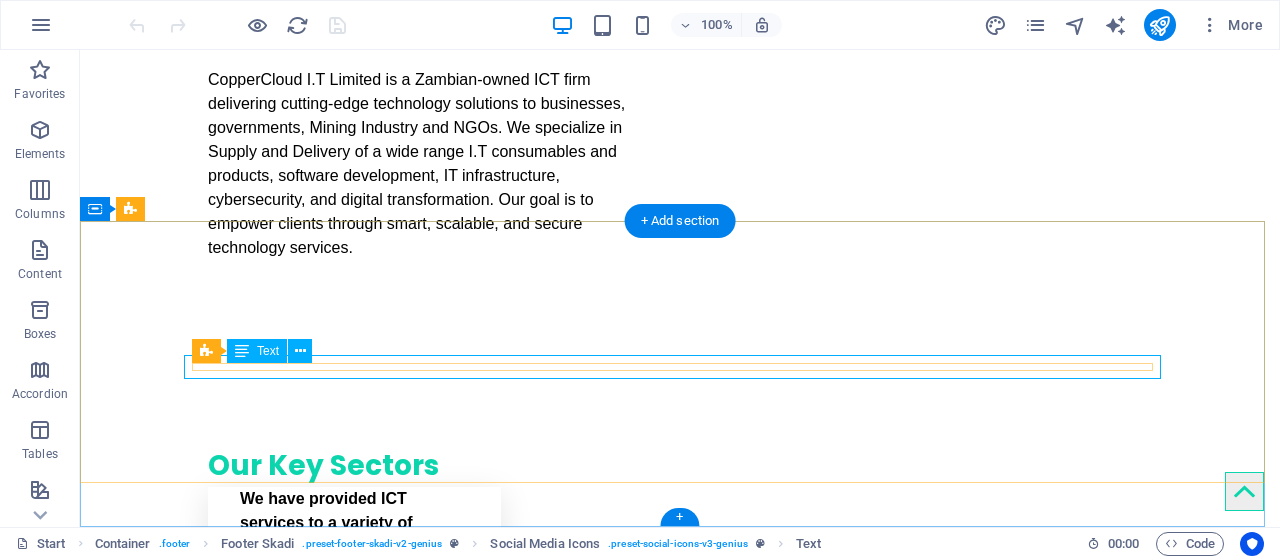 click on "Head Office: Plot 1230A, Kabatika Road Kabatika, Solwezi, Zambia" at bounding box center (680, 5609) 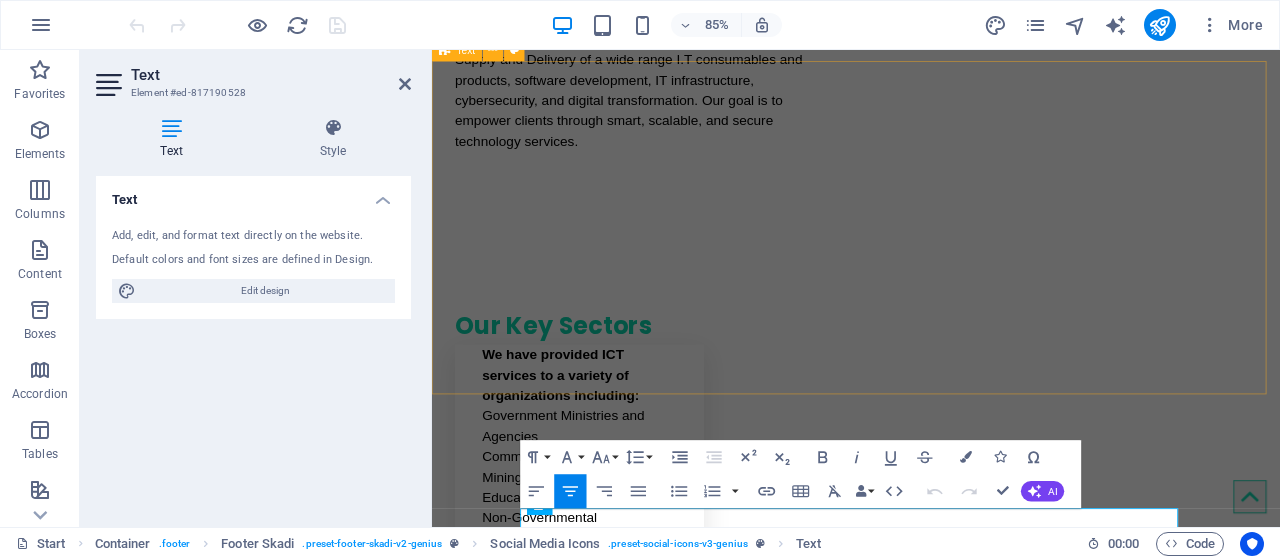 scroll, scrollTop: 4098, scrollLeft: 0, axis: vertical 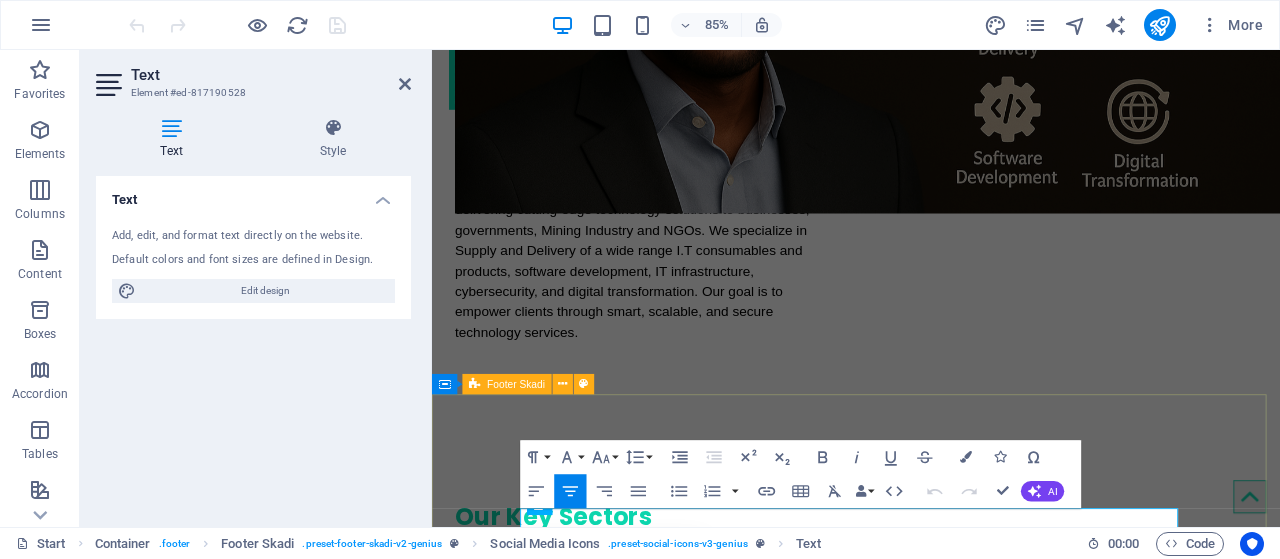 drag, startPoint x: 678, startPoint y: 607, endPoint x: 1167, endPoint y: 525, distance: 495.8276 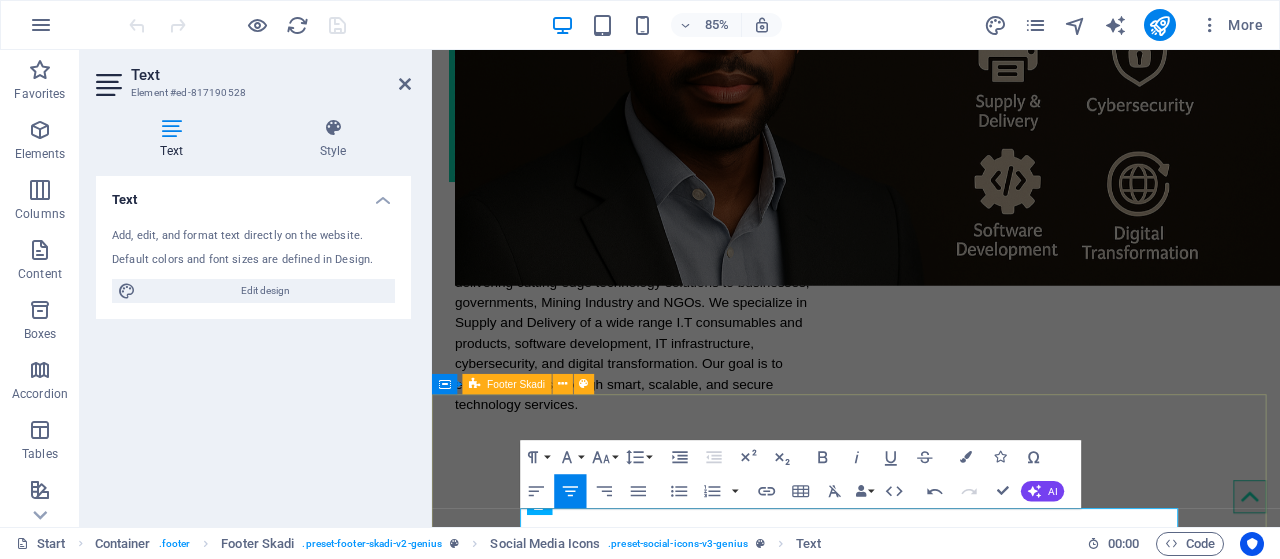 click on "CopperCloud IT Limited Information Technology Plot 1230A,  Kabatika Road Kabatika, Solwezi, Zambia. Phone: +260 0960 162 922 Email:  info@coppercloudit.com" at bounding box center [931, 5845] 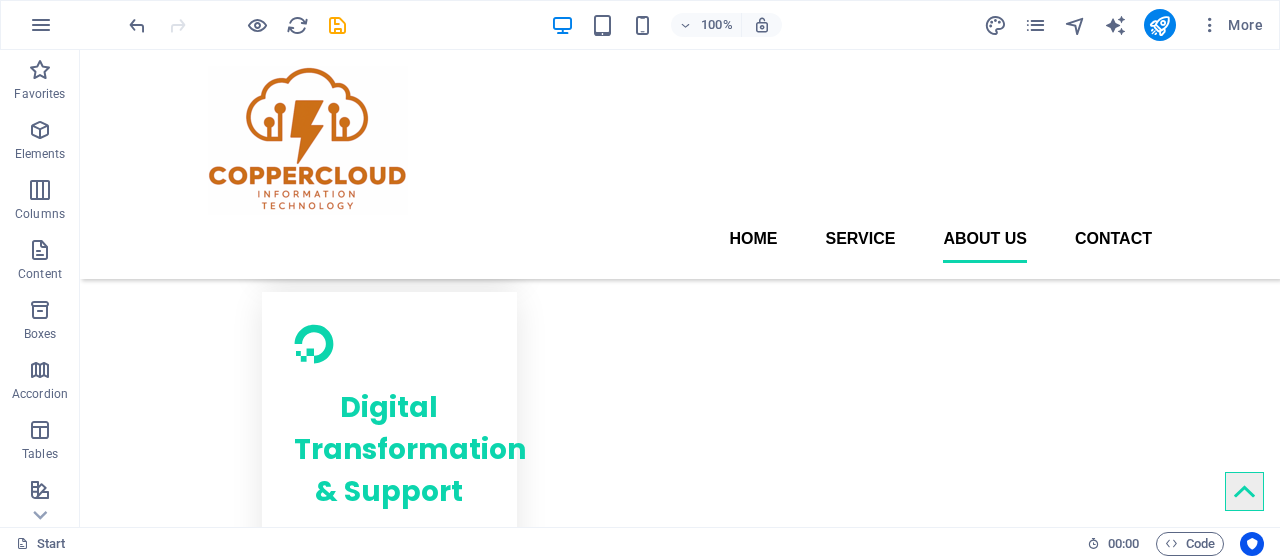 scroll, scrollTop: 2982, scrollLeft: 0, axis: vertical 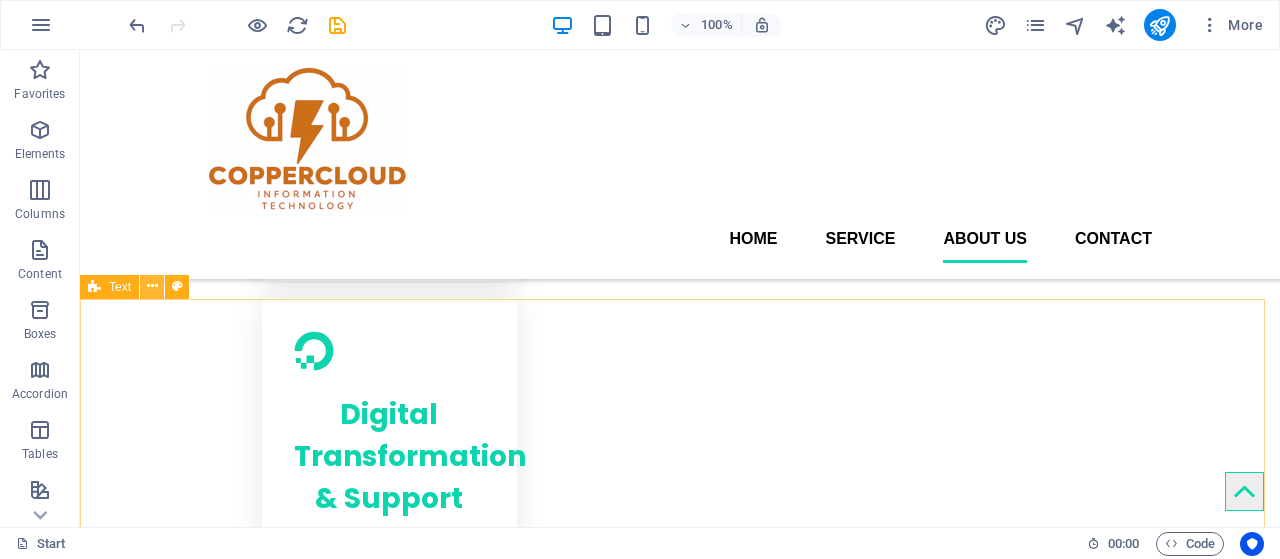 click at bounding box center (152, 287) 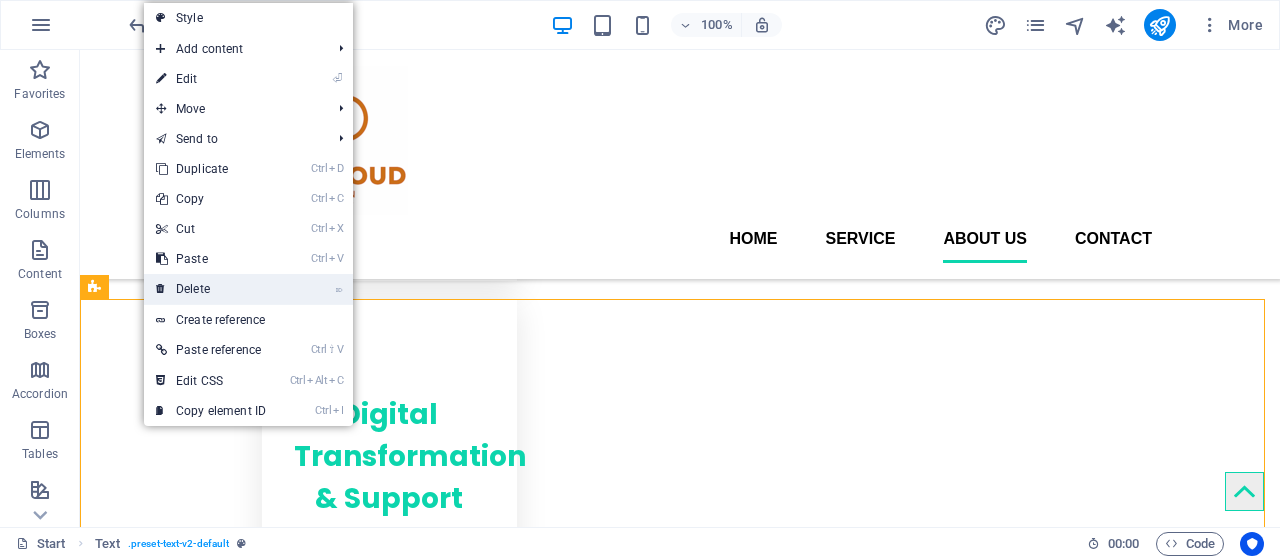 click on "⌦  Delete" at bounding box center [211, 289] 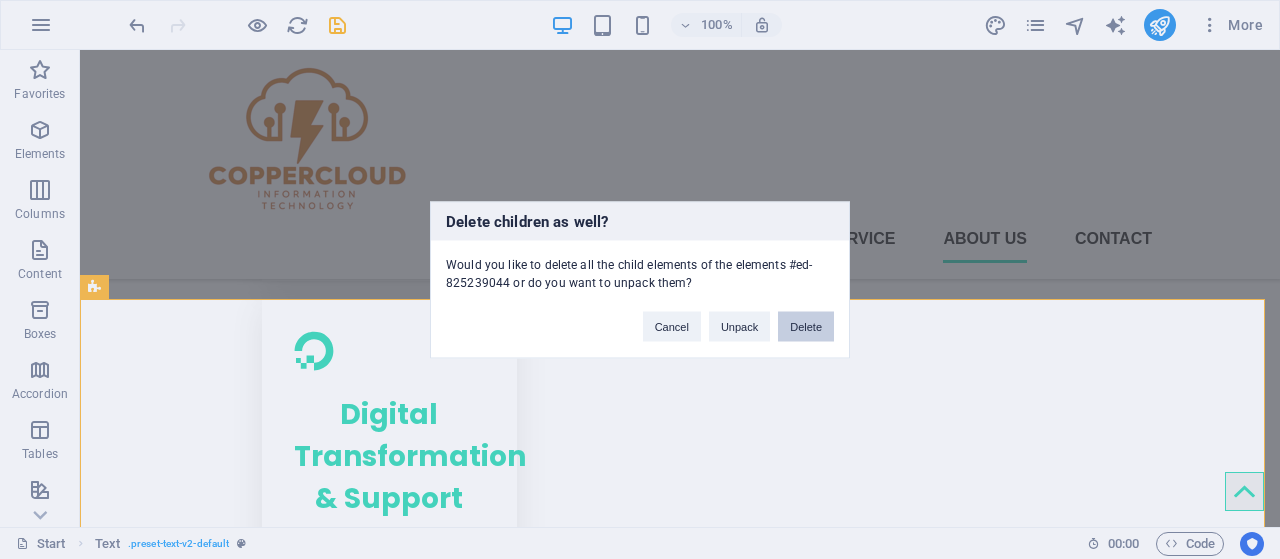 click on "Delete" at bounding box center [806, 326] 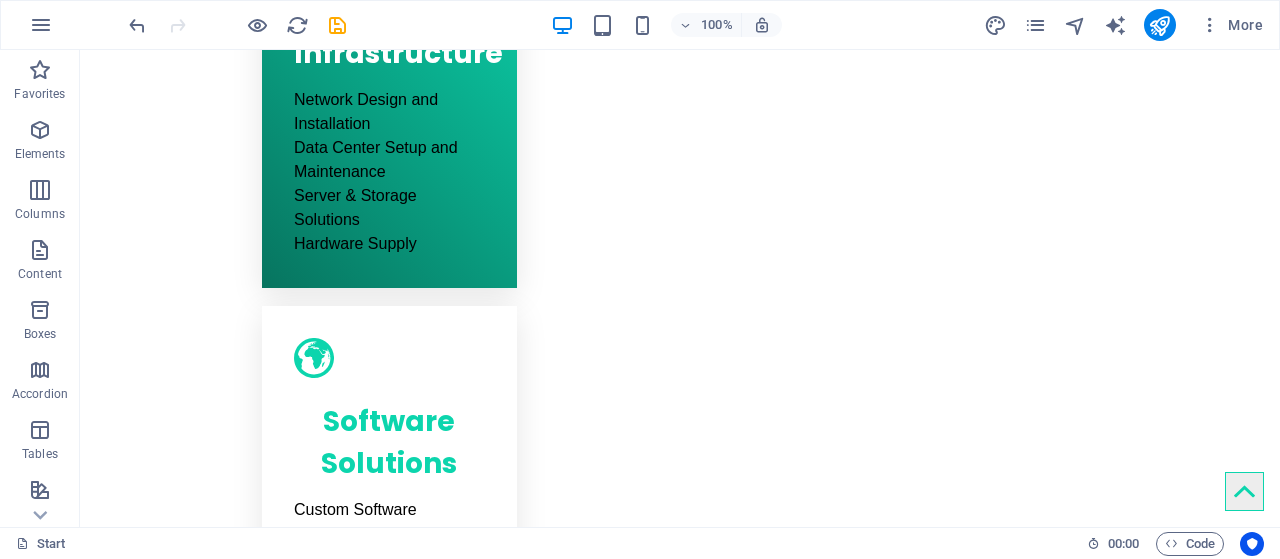 scroll, scrollTop: 2740, scrollLeft: 0, axis: vertical 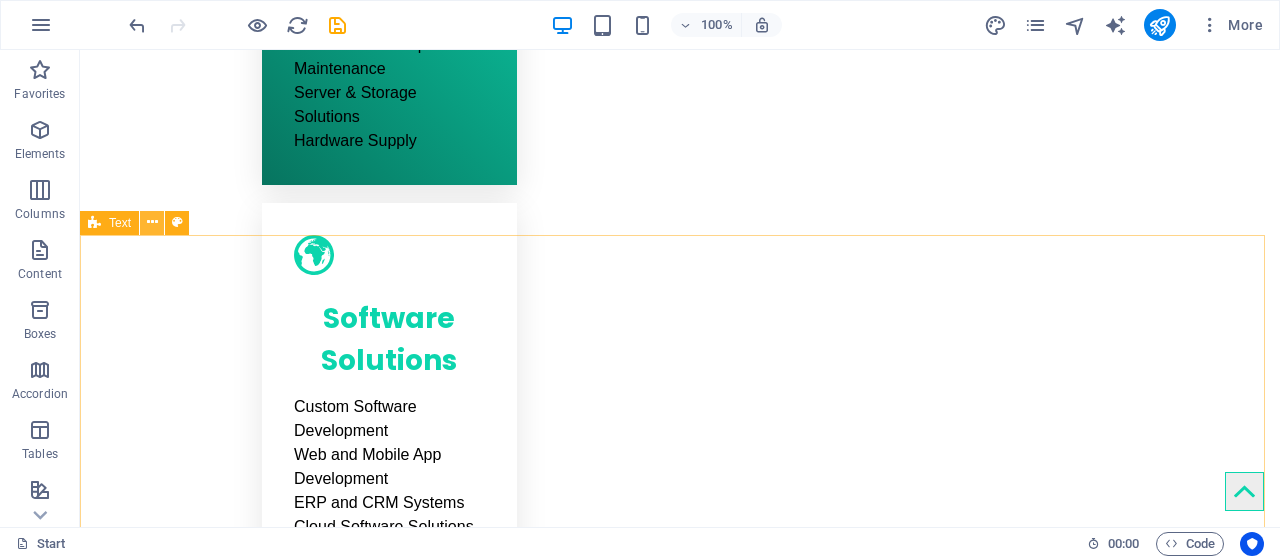 click at bounding box center [152, 222] 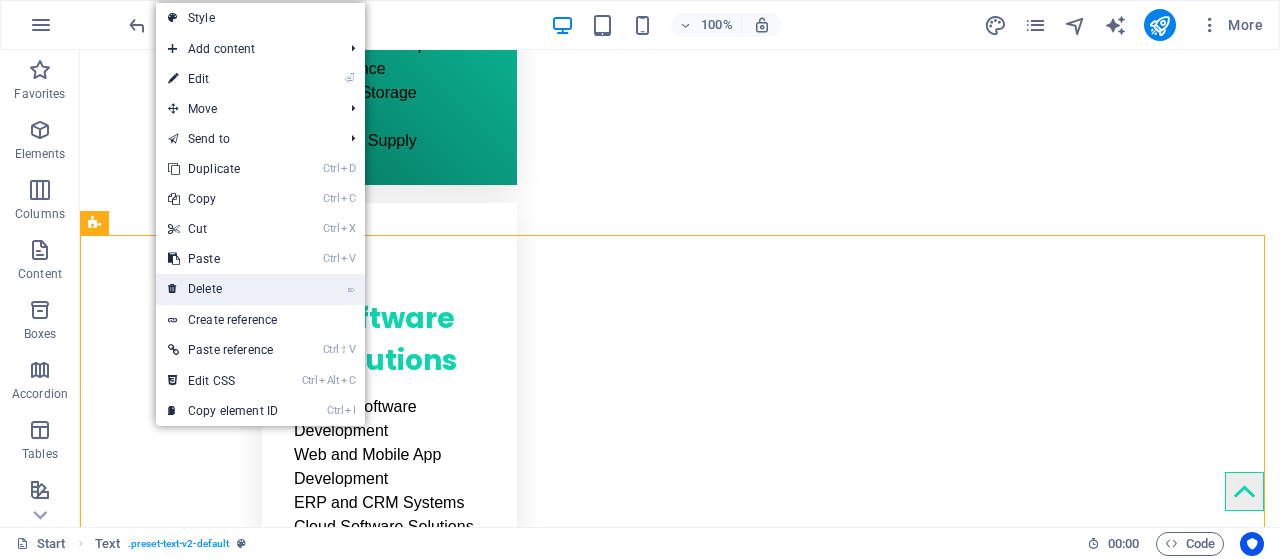 click on "⌦  Delete" at bounding box center (223, 289) 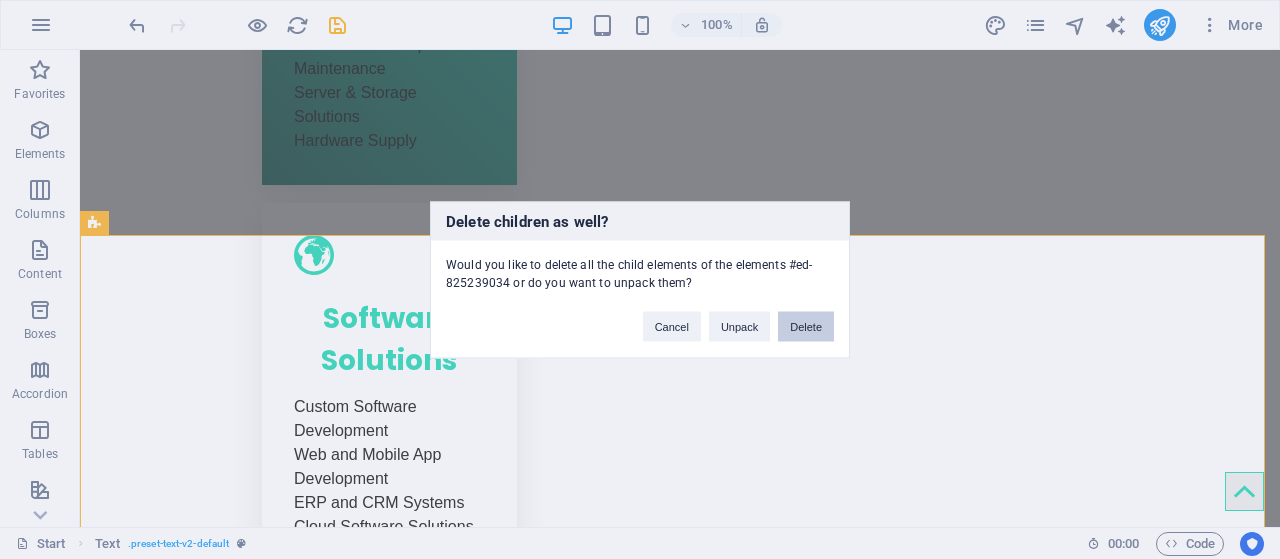 click on "Delete" at bounding box center [806, 326] 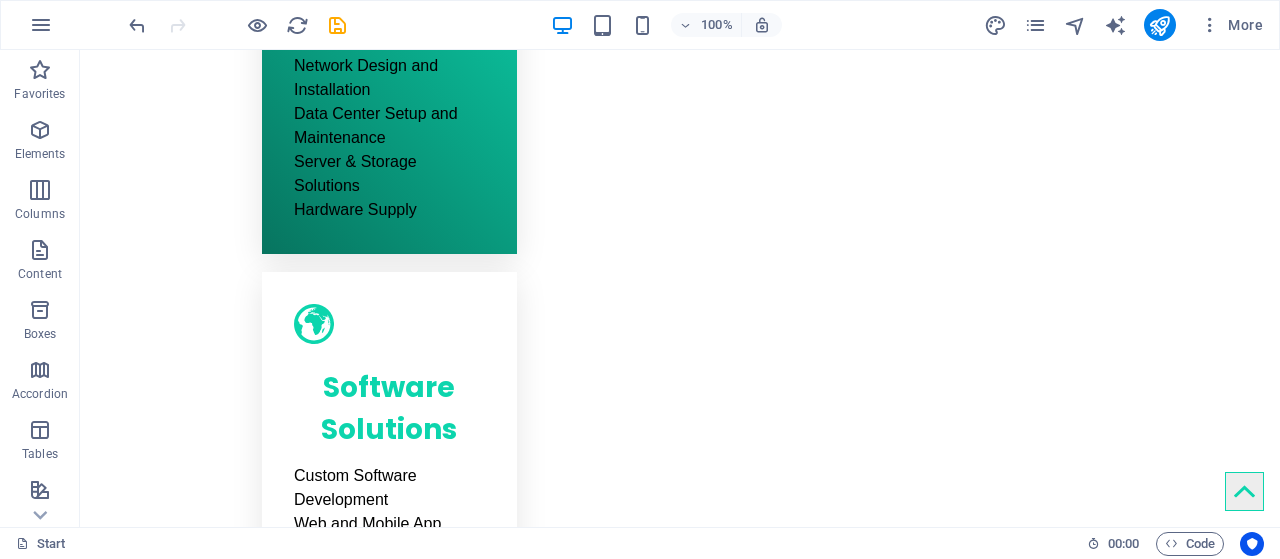scroll, scrollTop: 2730, scrollLeft: 0, axis: vertical 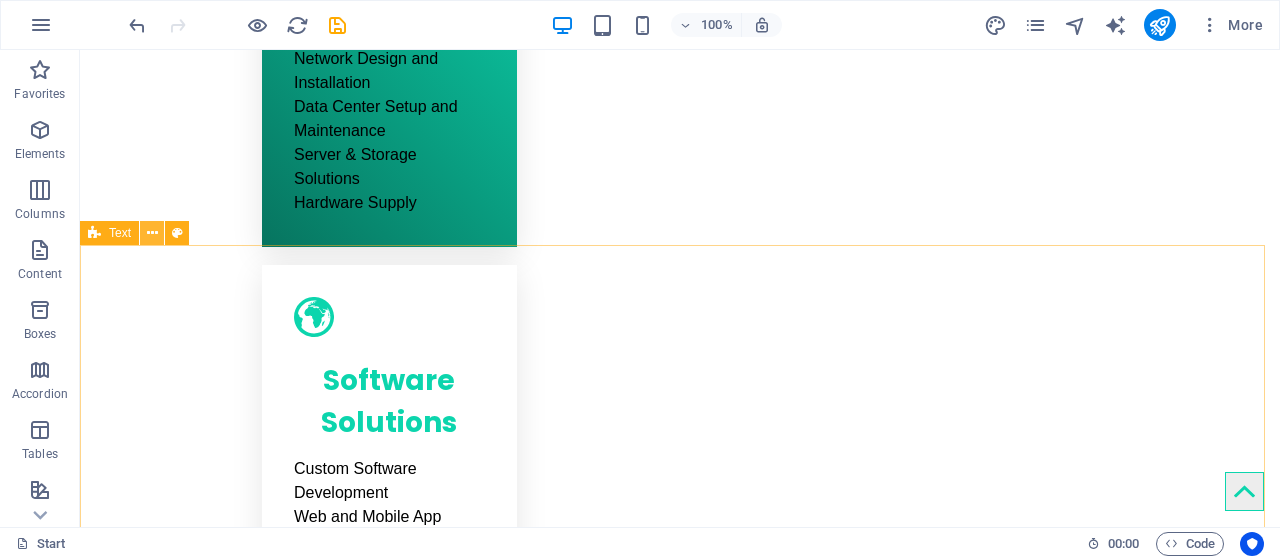 click at bounding box center [152, 233] 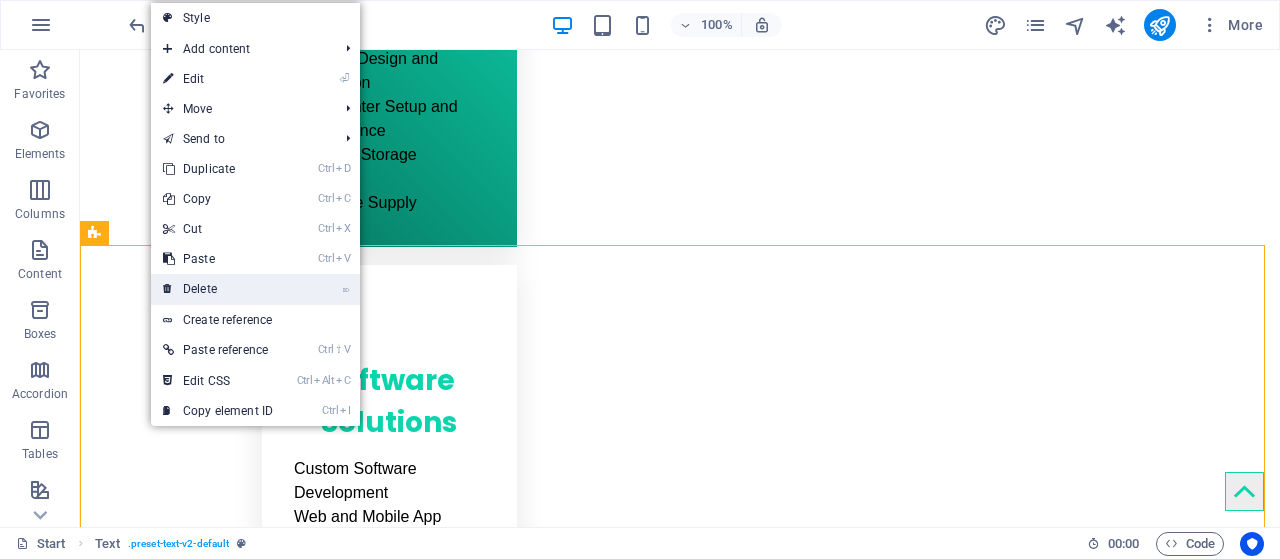 click on "⌦  Delete" at bounding box center (218, 289) 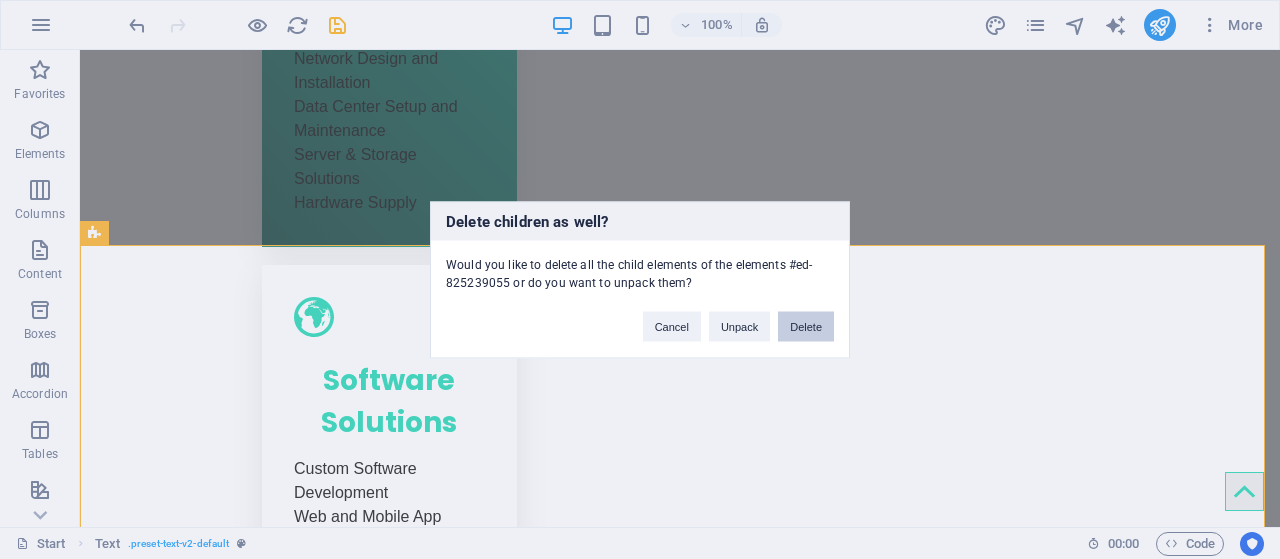 click on "Delete" at bounding box center (806, 326) 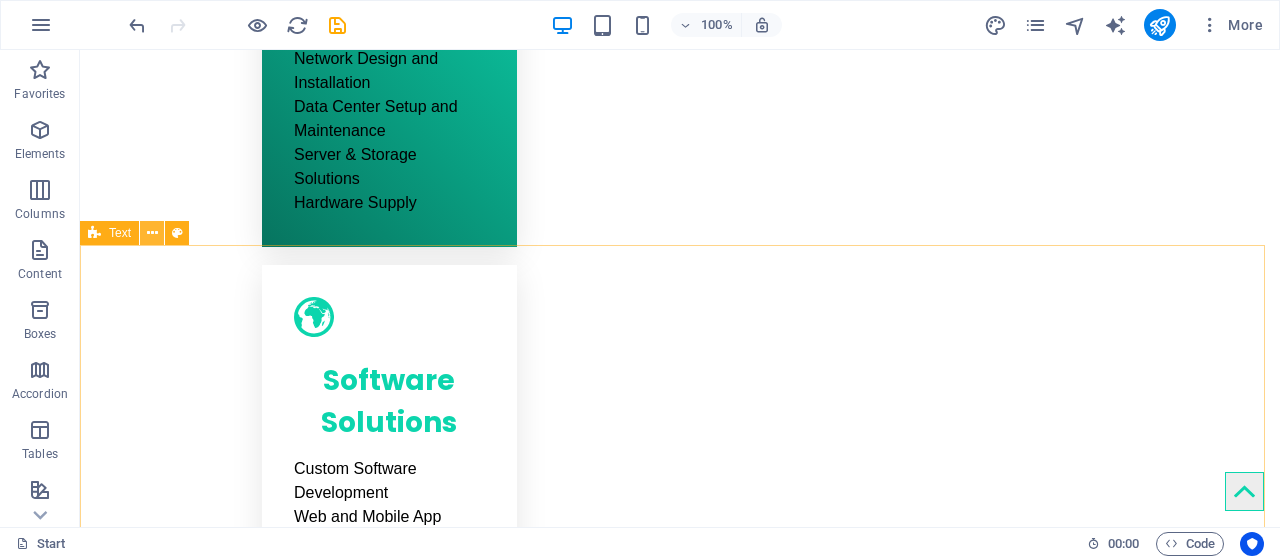 click at bounding box center [152, 233] 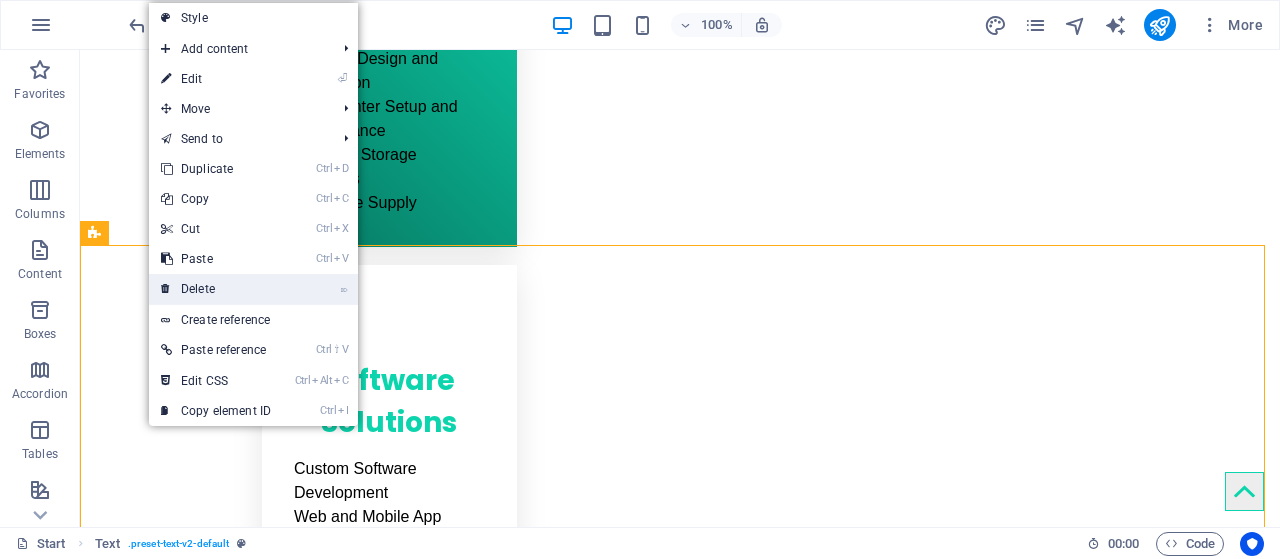 click on "⌦  Delete" at bounding box center (216, 289) 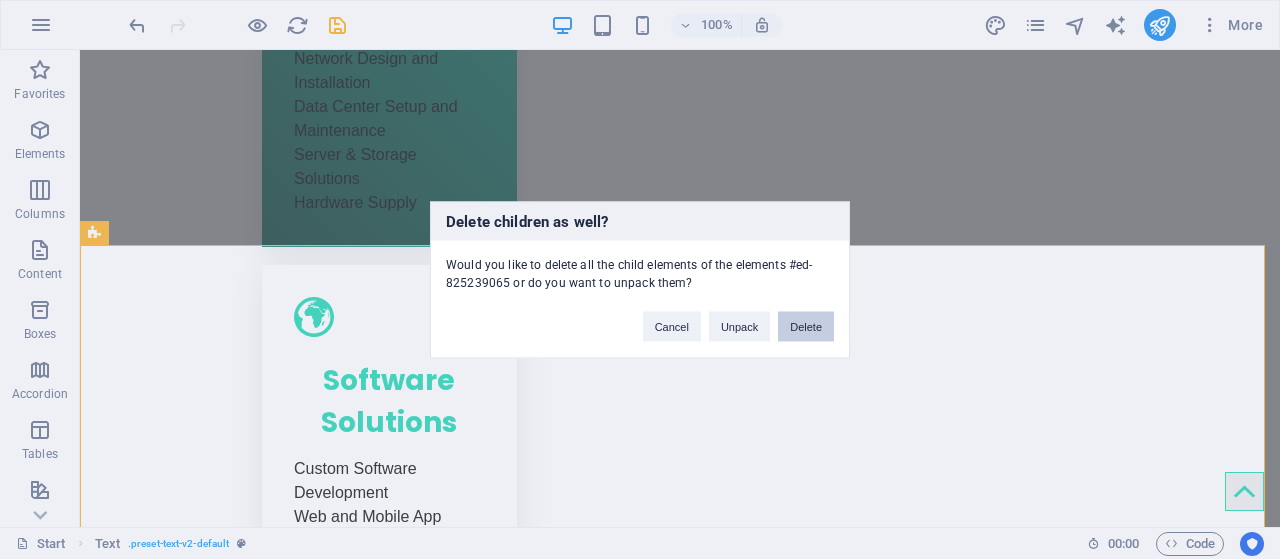 click on "Delete" at bounding box center [806, 326] 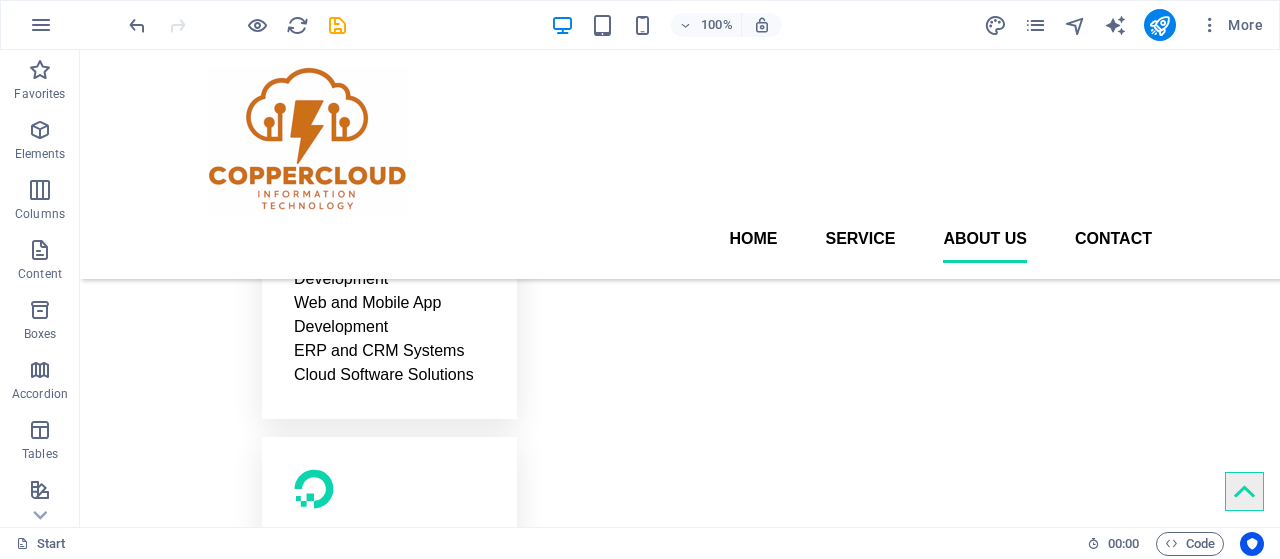 scroll, scrollTop: 0, scrollLeft: 0, axis: both 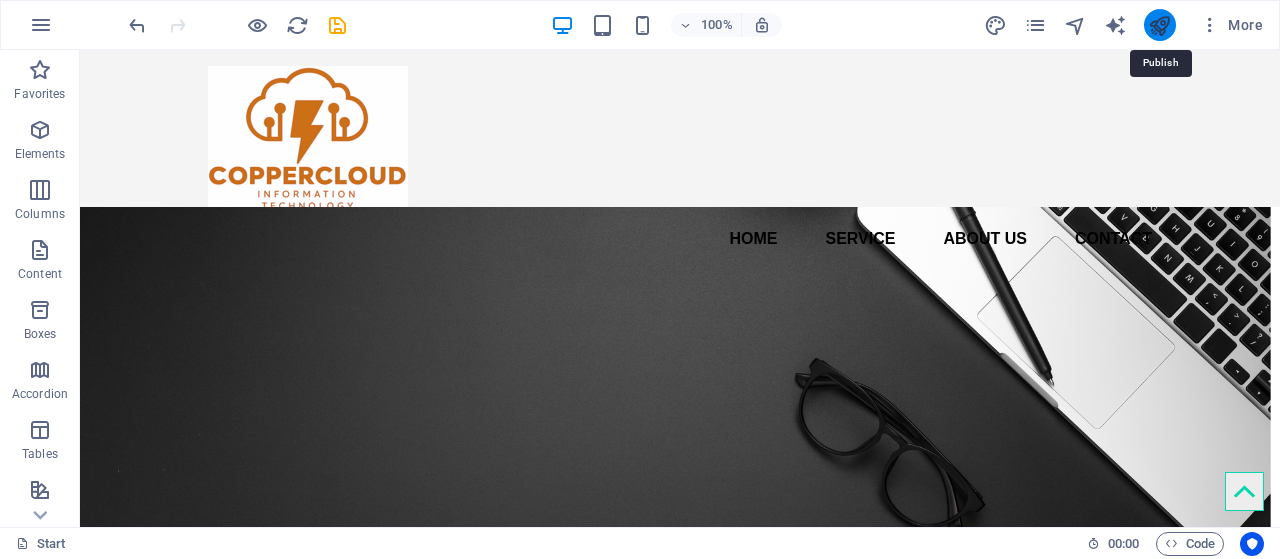 click at bounding box center (1159, 25) 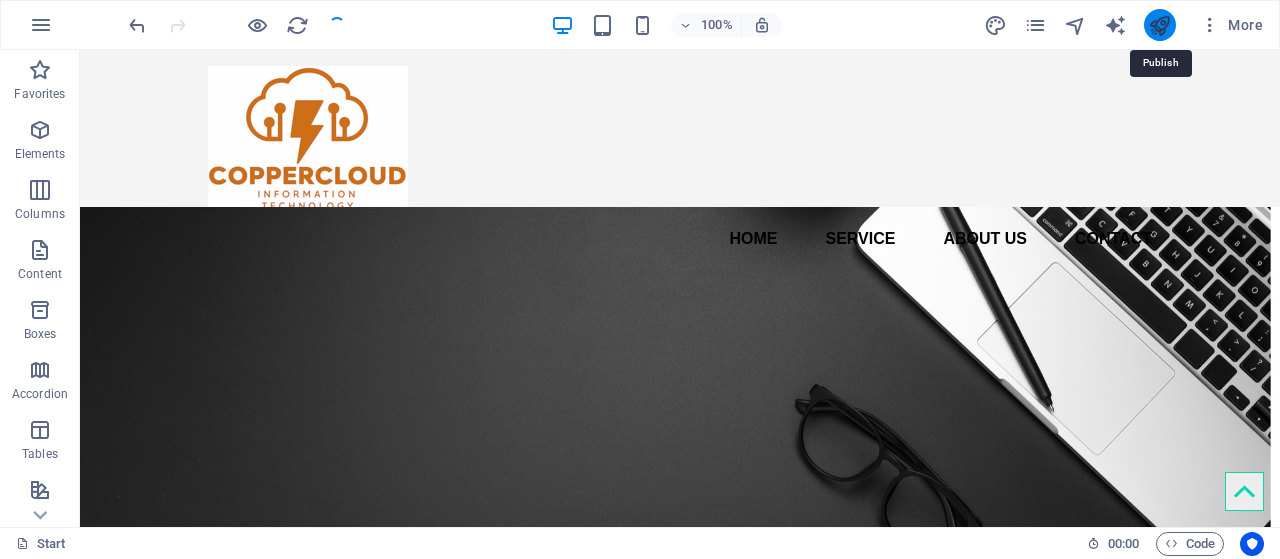 click at bounding box center (1159, 25) 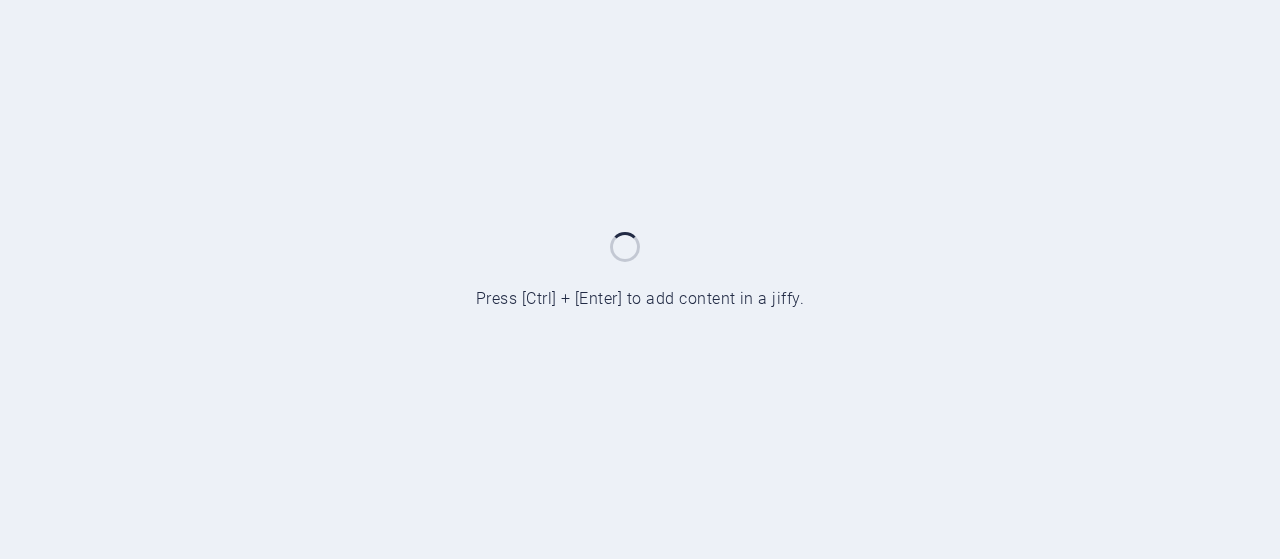 scroll, scrollTop: 0, scrollLeft: 0, axis: both 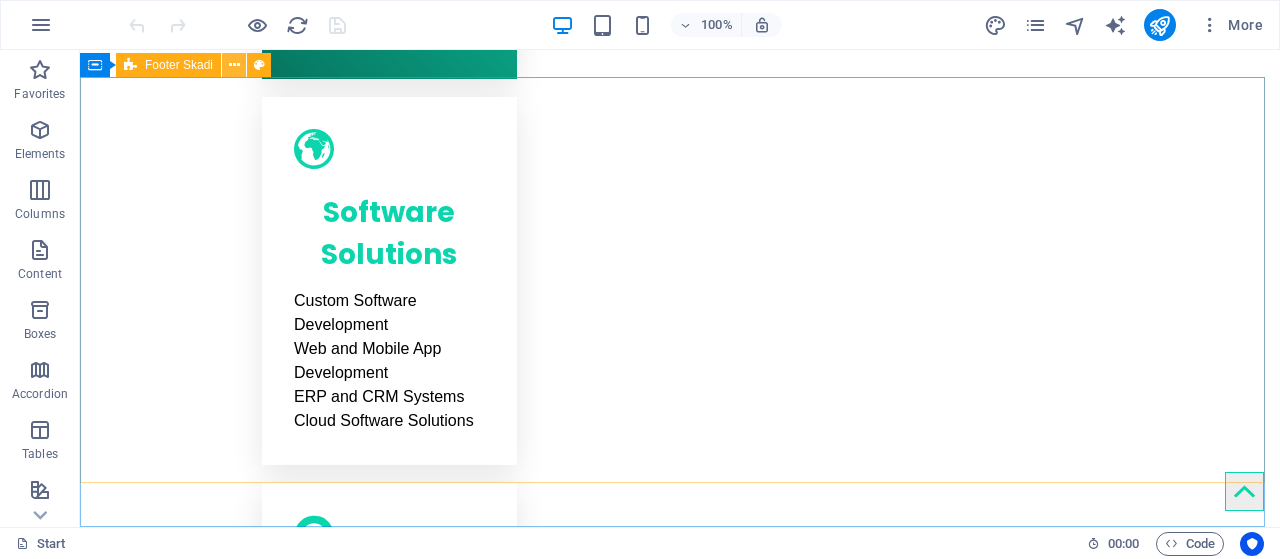 click at bounding box center [234, 65] 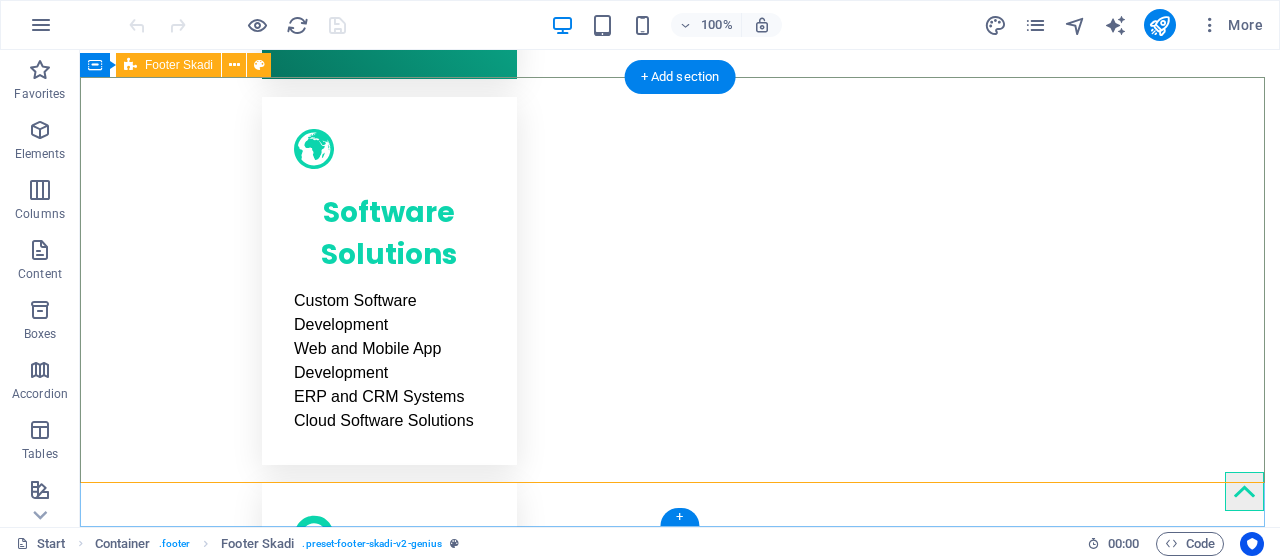 click on "CopperCloud IT Limited Information Technology Plot 1230A,  Kabatika Road Kabatika, Solwezi, Zambia. Phone: +260 0960 162 922 Email:  info@coppercloudit.com" at bounding box center (680, 5522) 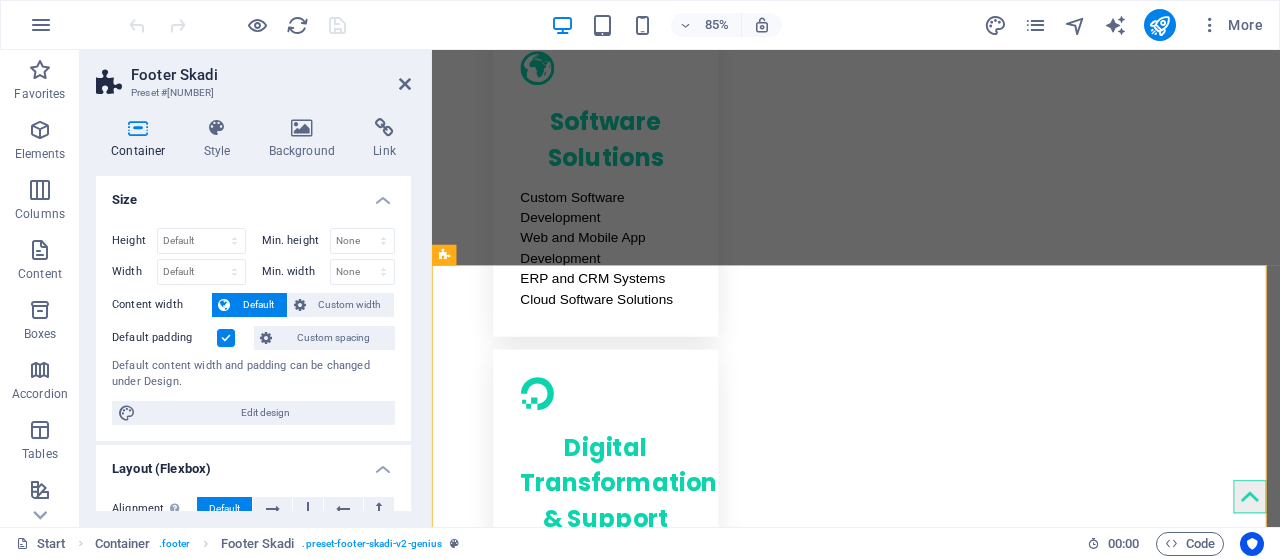scroll, scrollTop: 2682, scrollLeft: 0, axis: vertical 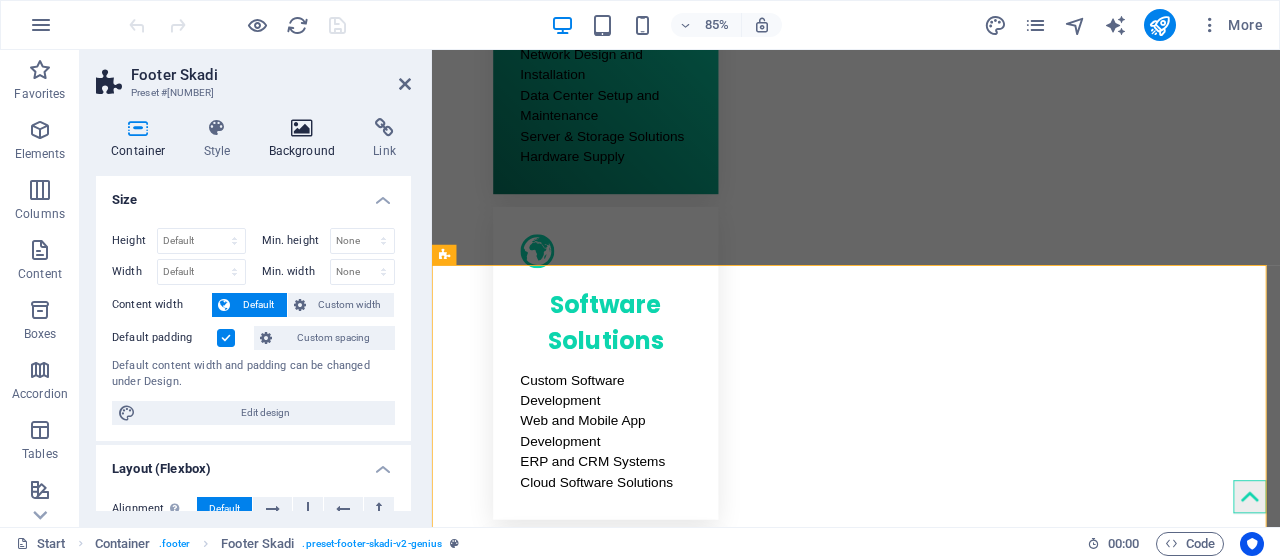 click at bounding box center (302, 128) 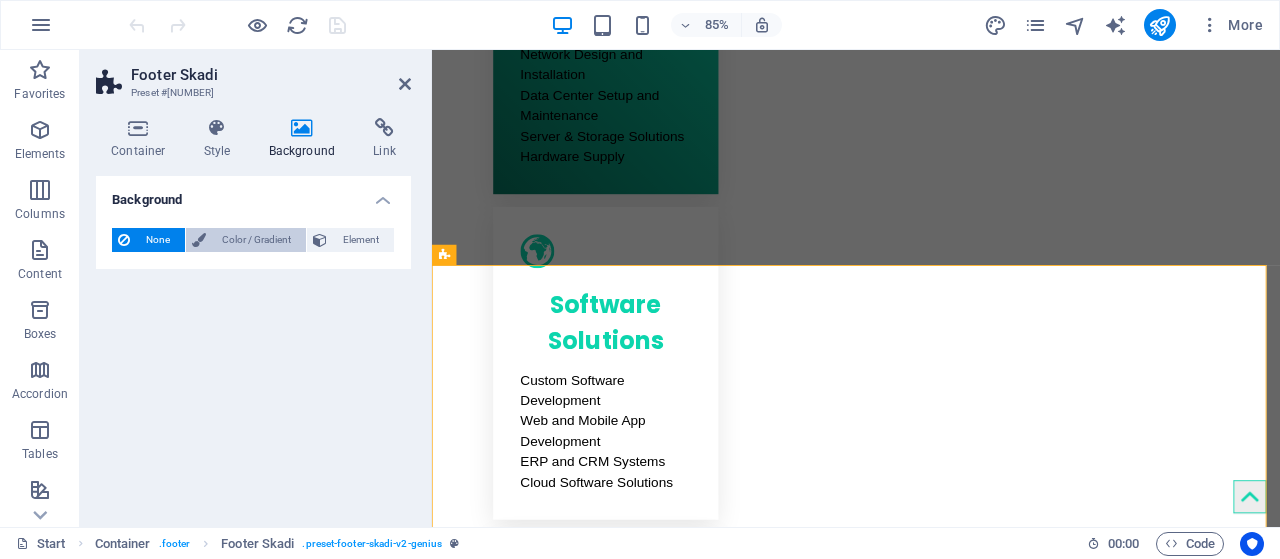 click on "Color / Gradient" at bounding box center [256, 240] 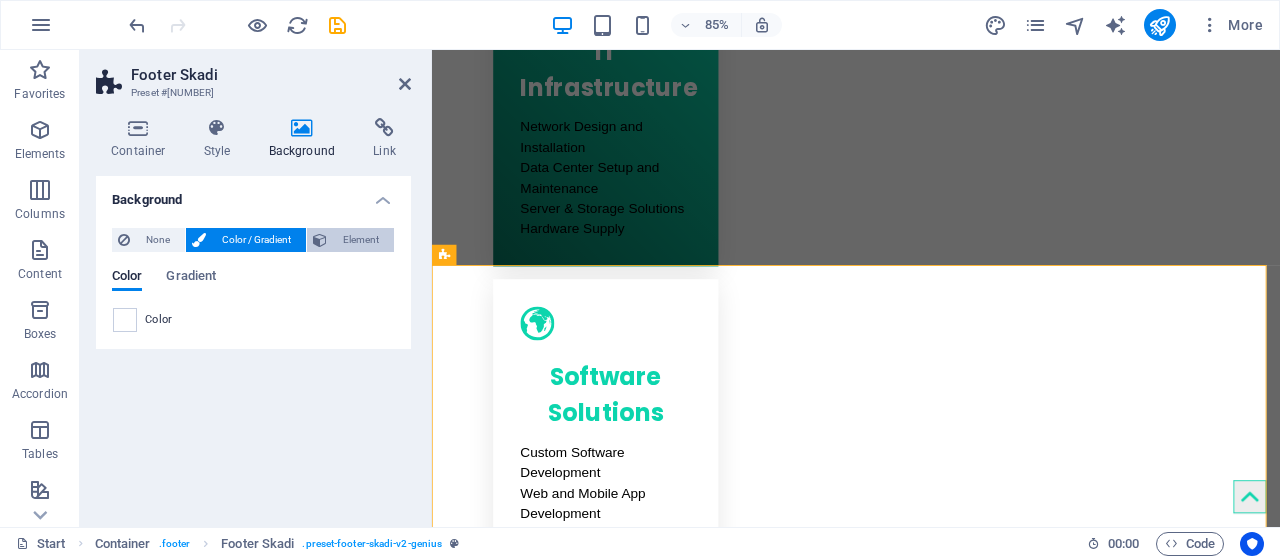 click on "Element" at bounding box center [360, 240] 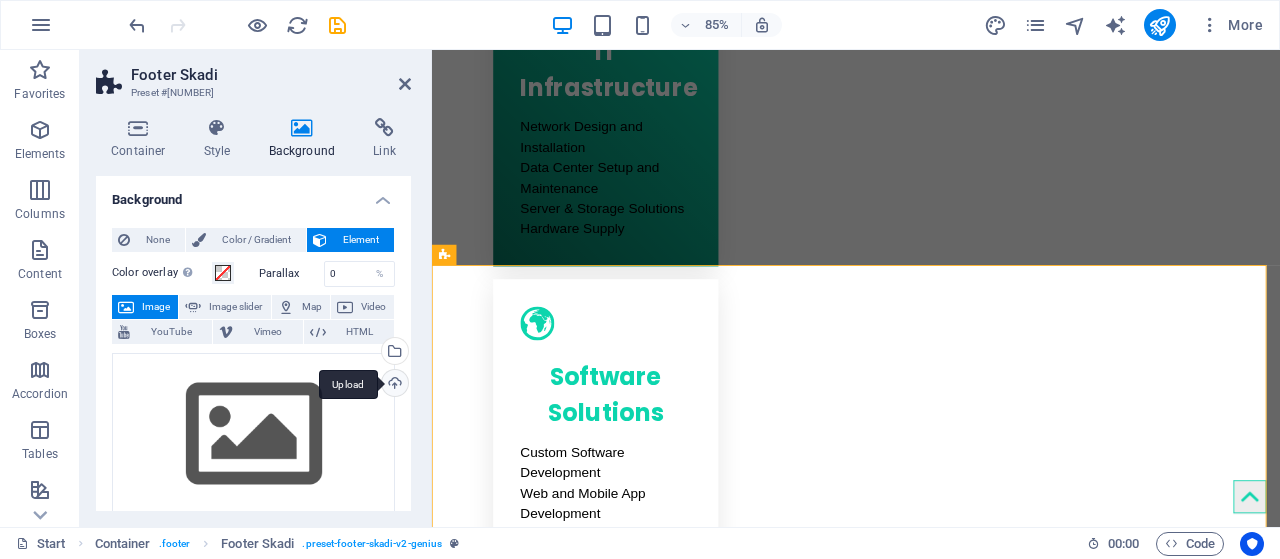 click on "Upload" at bounding box center [393, 385] 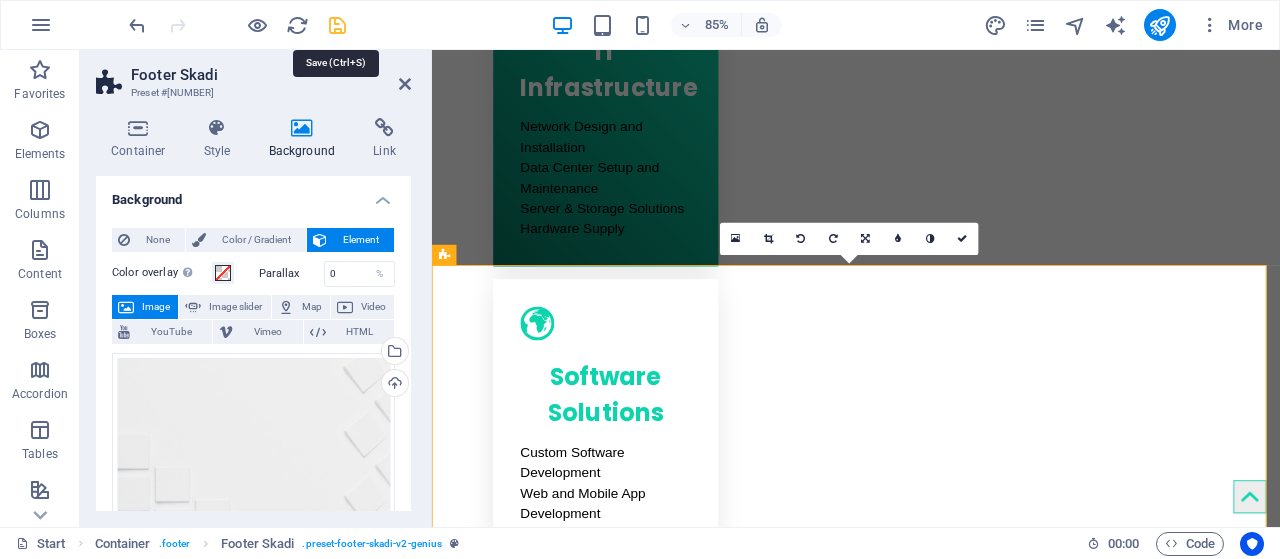 click at bounding box center [337, 25] 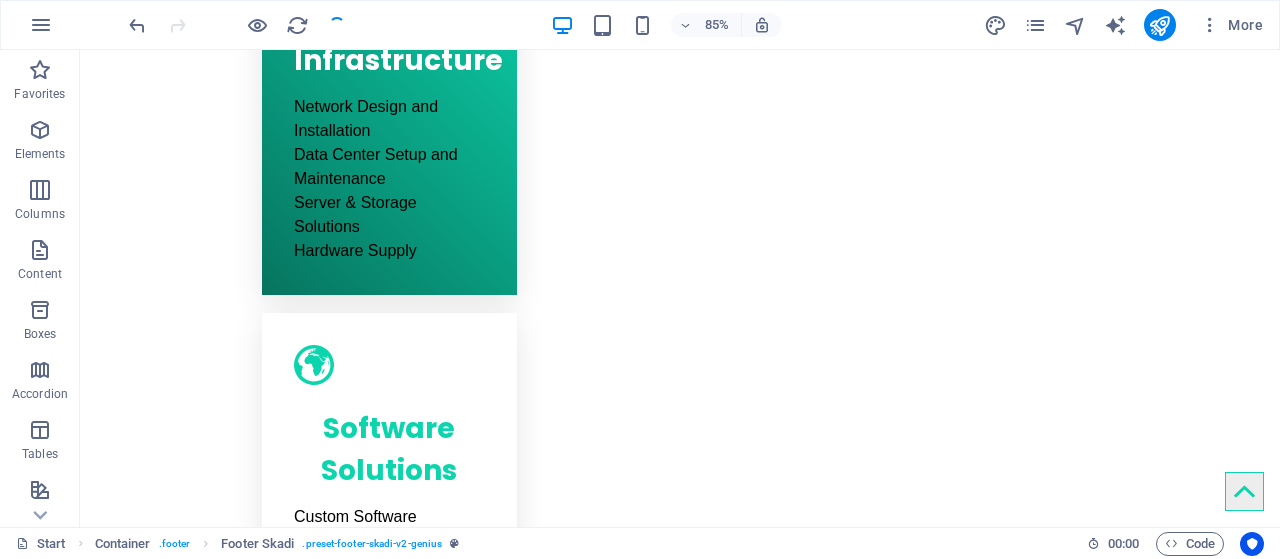 scroll, scrollTop: 2672, scrollLeft: 0, axis: vertical 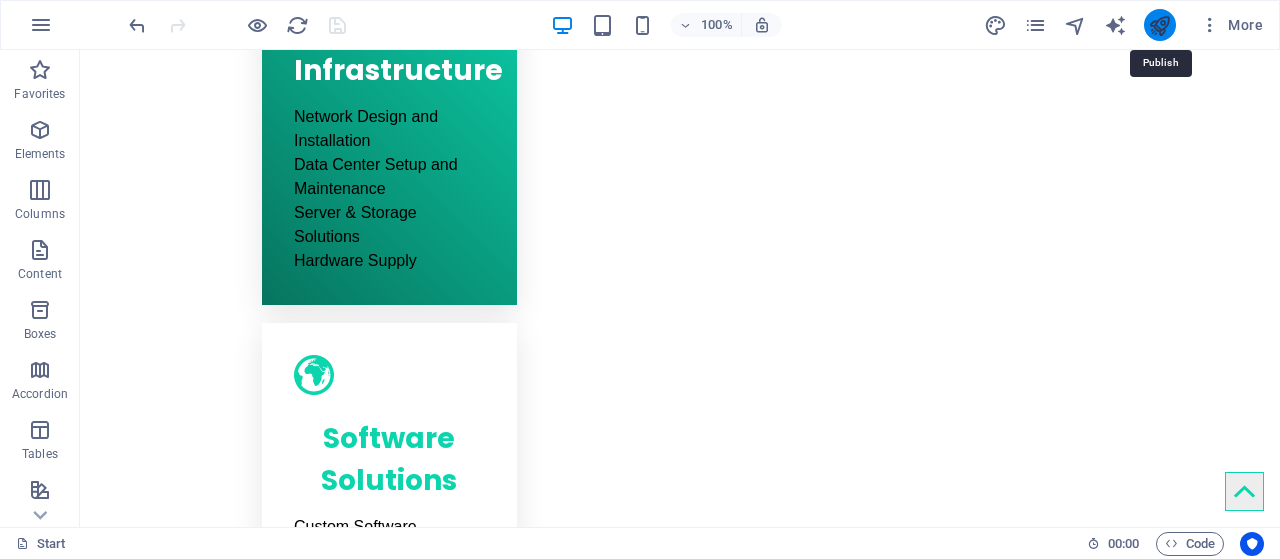 click at bounding box center (1159, 25) 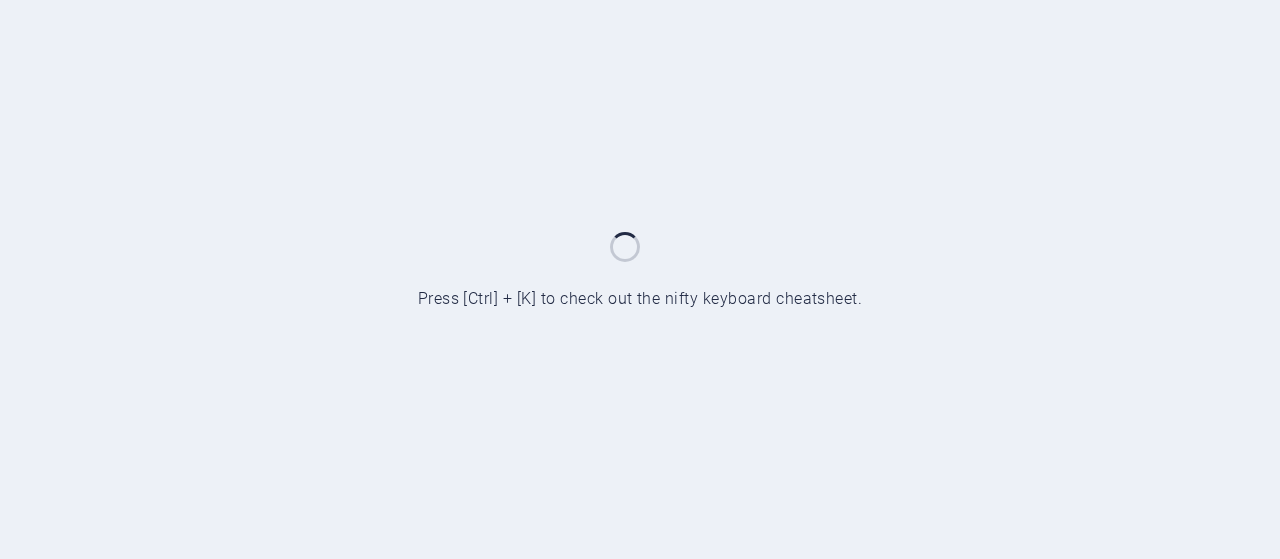 scroll, scrollTop: 0, scrollLeft: 0, axis: both 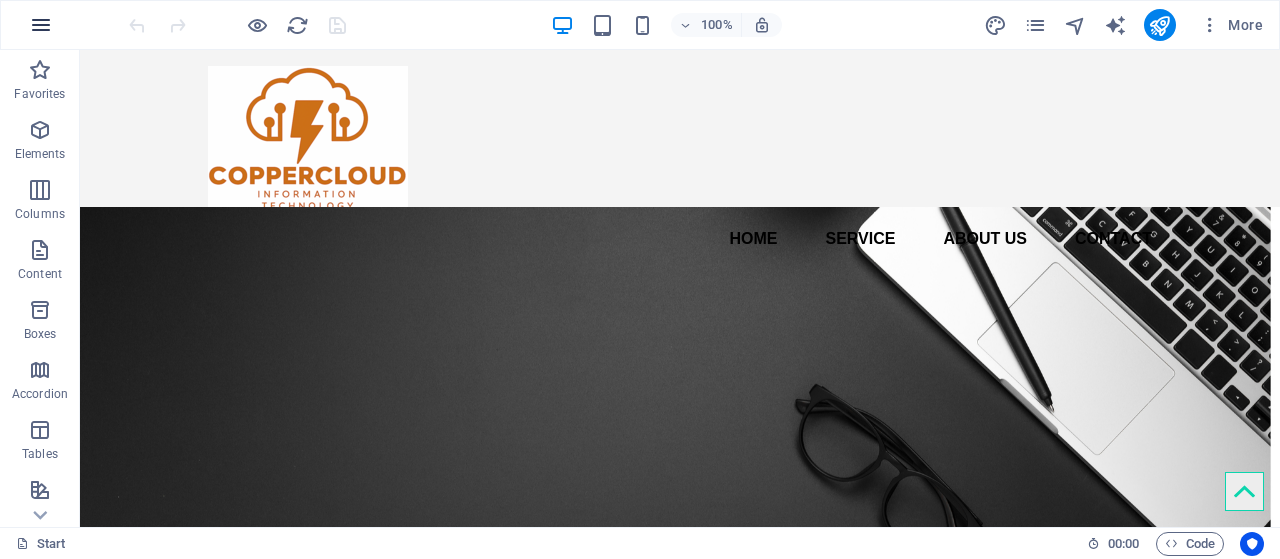 click at bounding box center (41, 25) 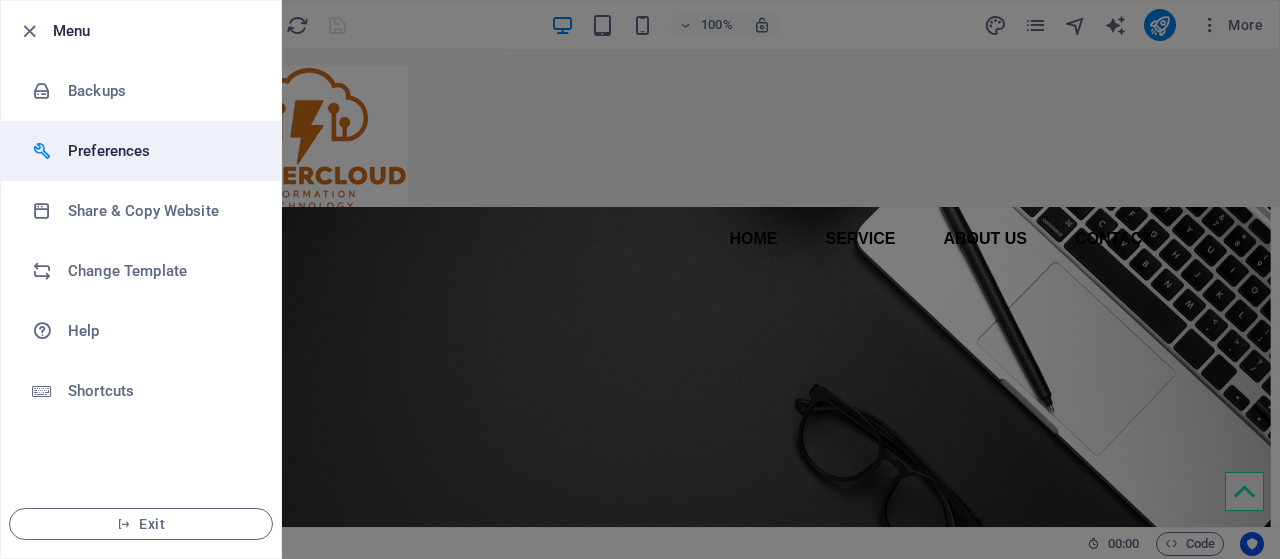 click on "Preferences" at bounding box center (160, 151) 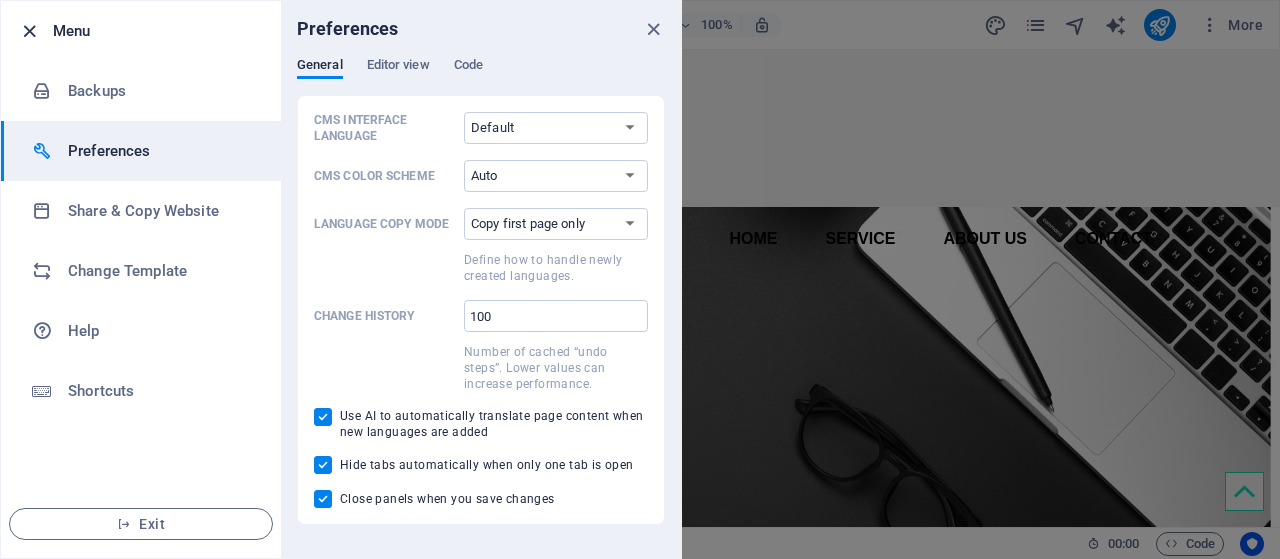 click at bounding box center (29, 31) 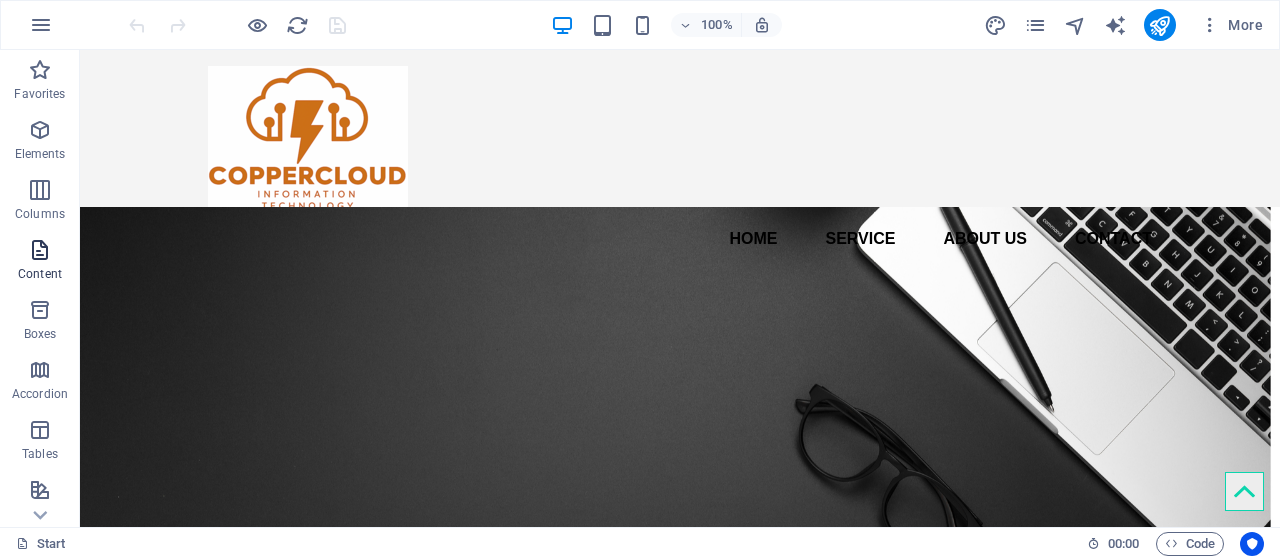 click on "Content" at bounding box center [40, 274] 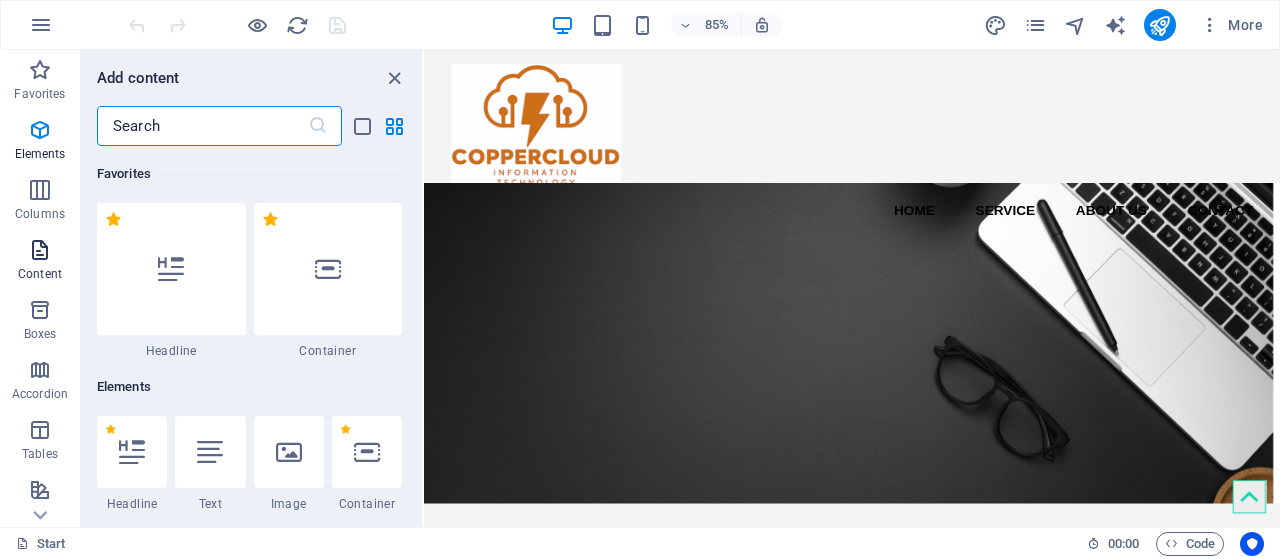 scroll, scrollTop: 3499, scrollLeft: 0, axis: vertical 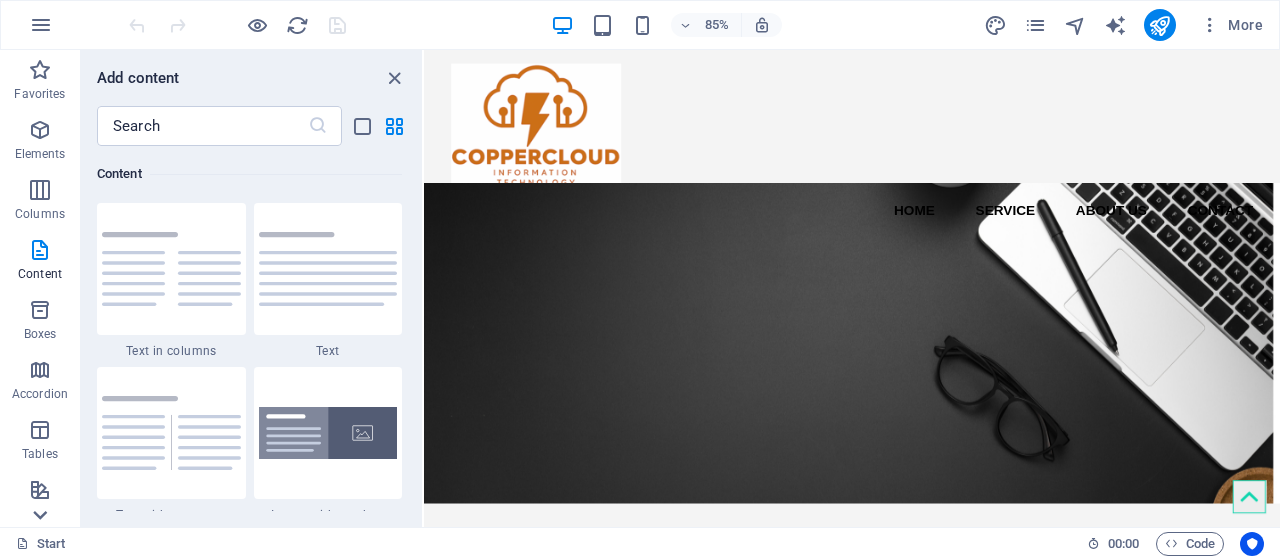 click 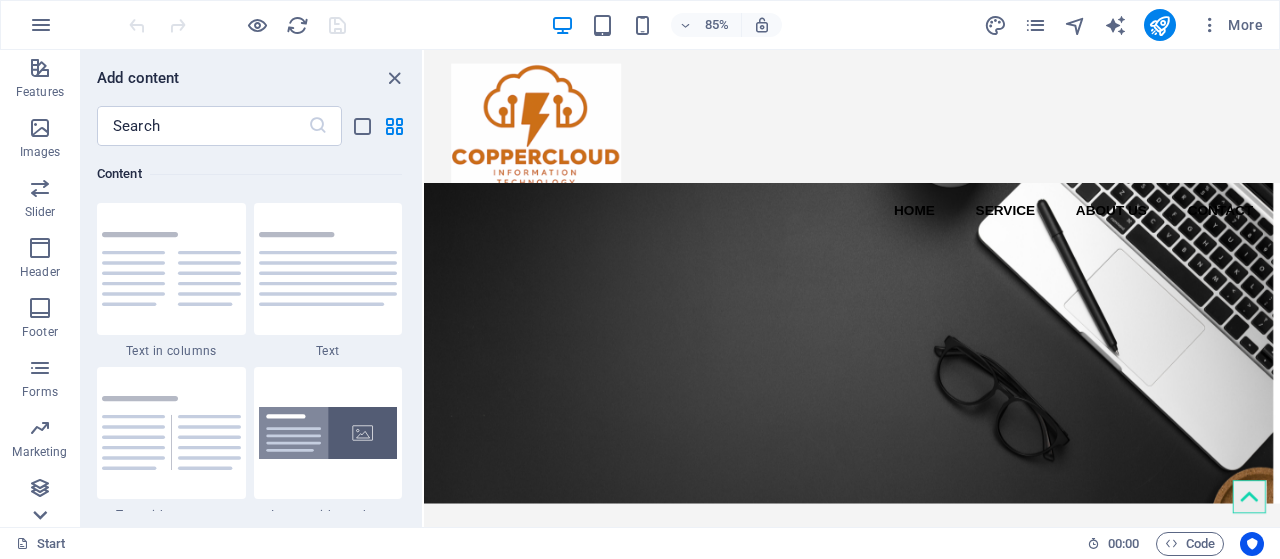 scroll, scrollTop: 422, scrollLeft: 0, axis: vertical 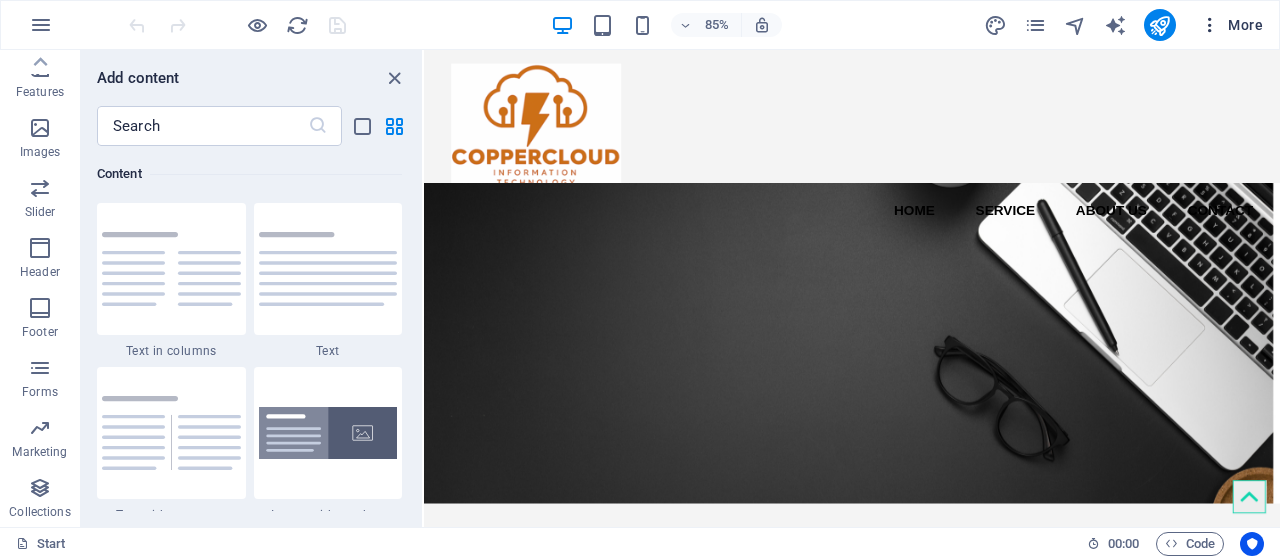 click on "More" at bounding box center (1231, 25) 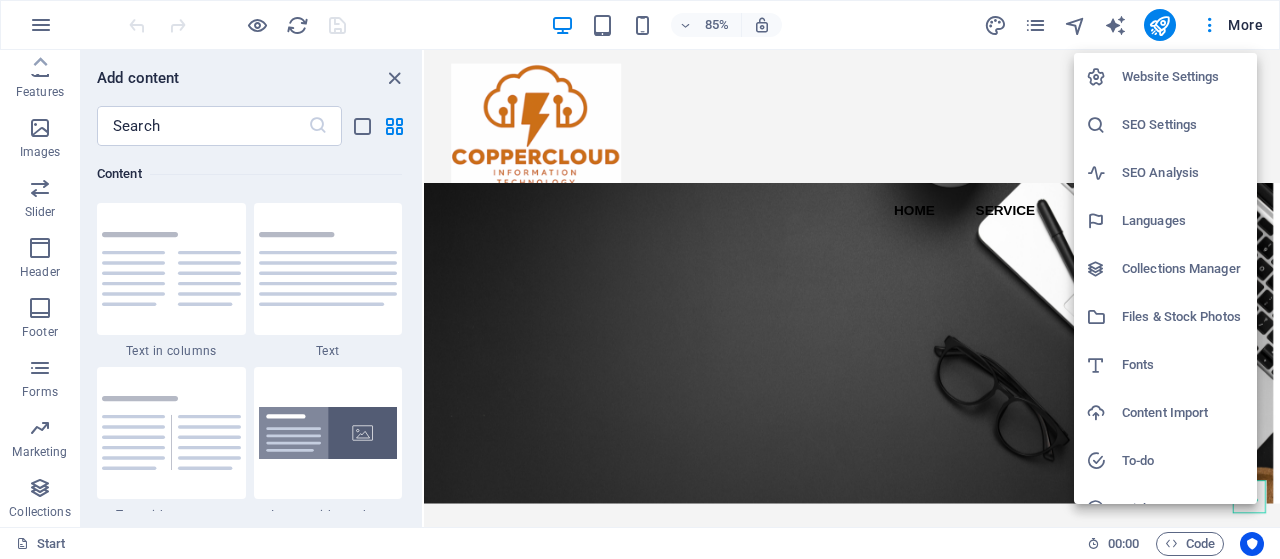 click on "Website Settings" at bounding box center (1183, 77) 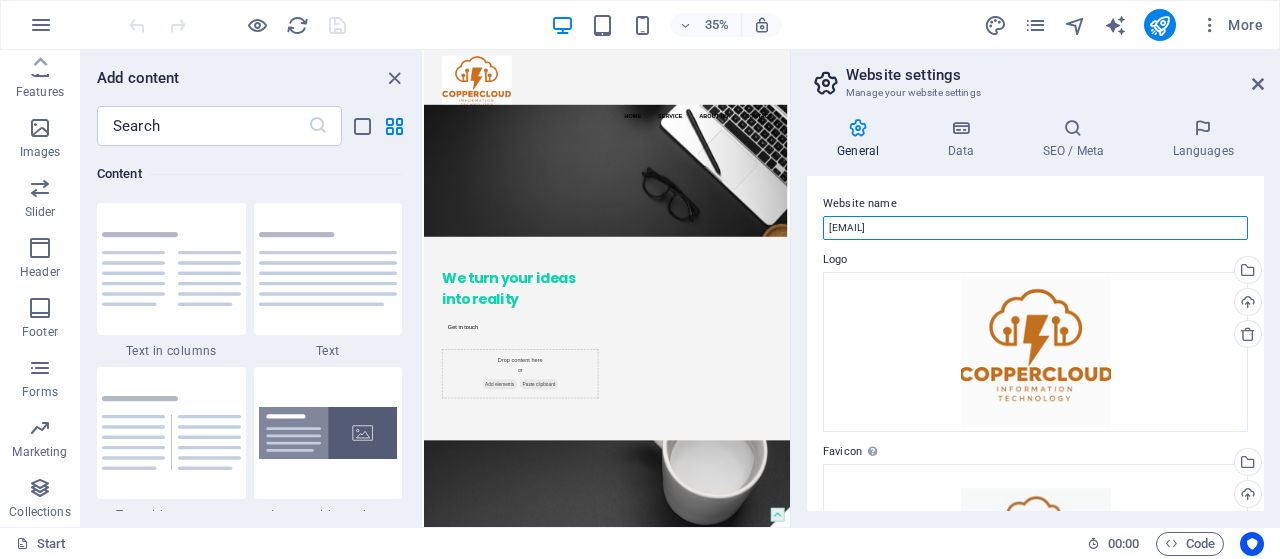 drag, startPoint x: 1414, startPoint y: 278, endPoint x: 1279, endPoint y: 601, distance: 350.07715 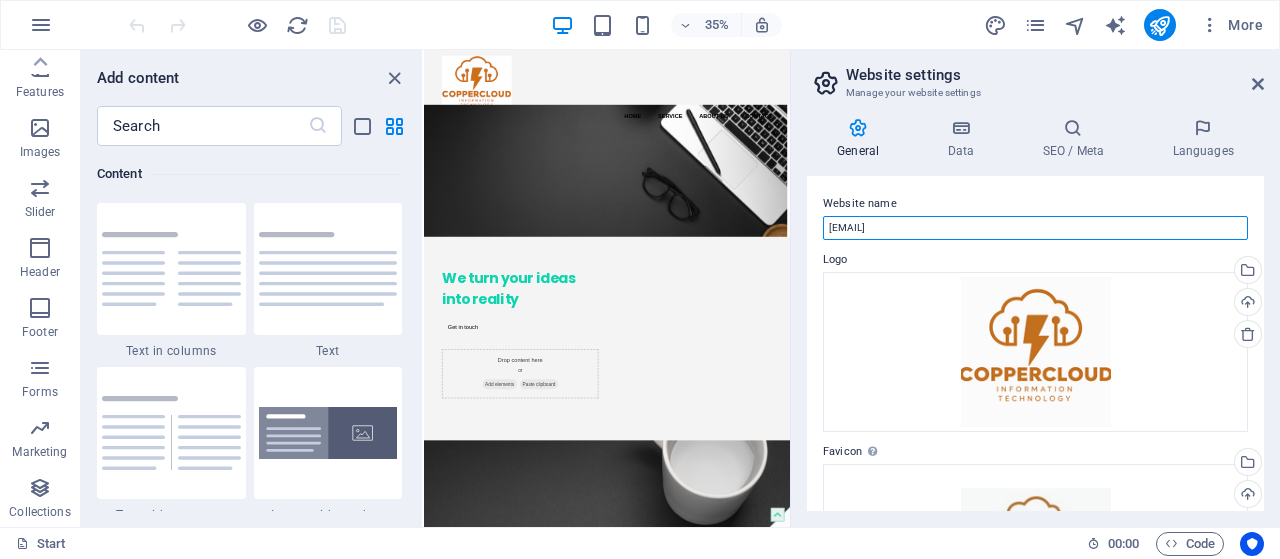 click on "coppercloudit.com" at bounding box center (1035, 228) 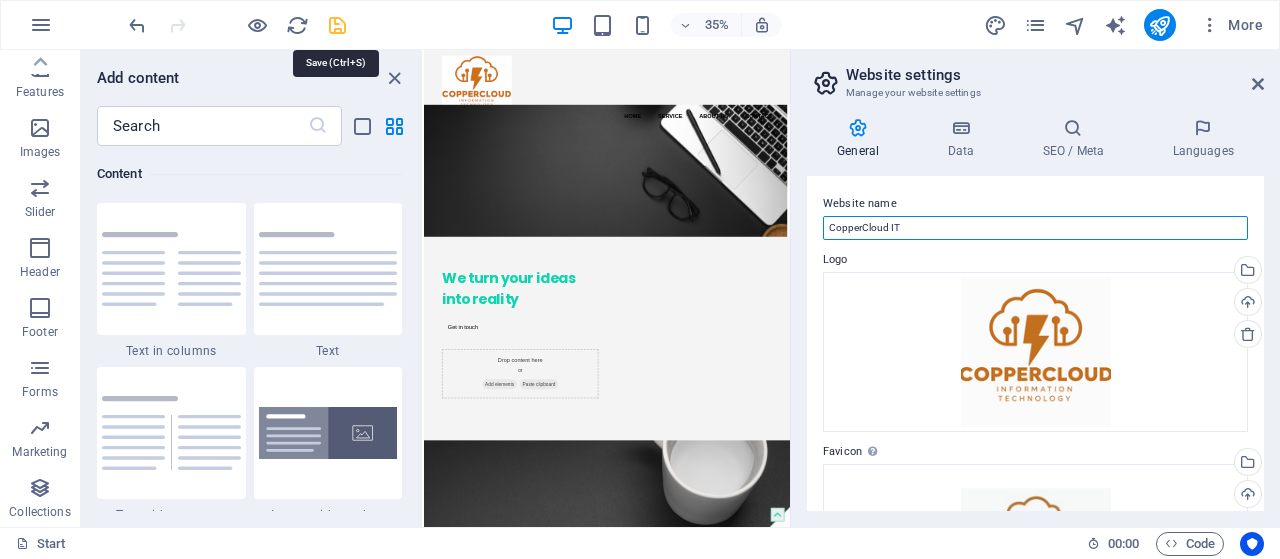 type on "CopperCloud IT" 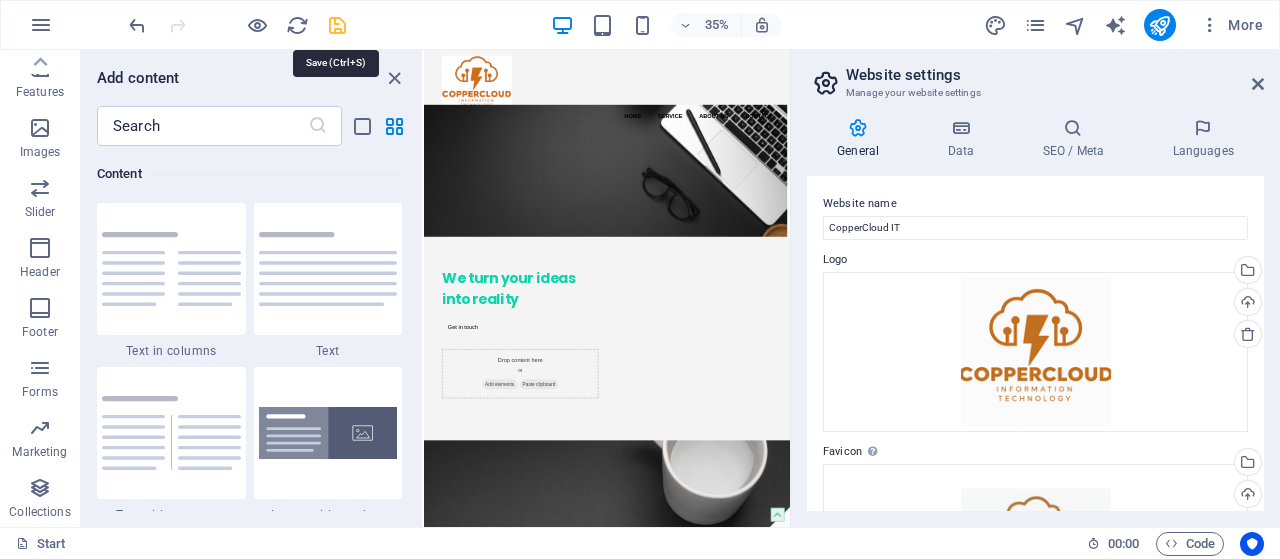 click at bounding box center [337, 25] 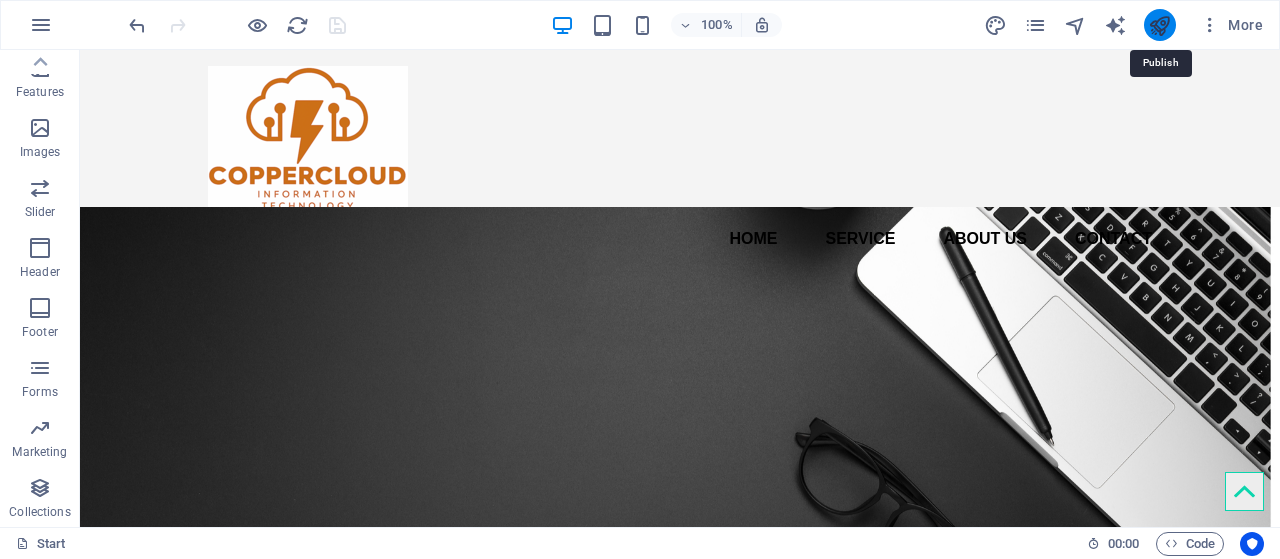 click at bounding box center (1159, 25) 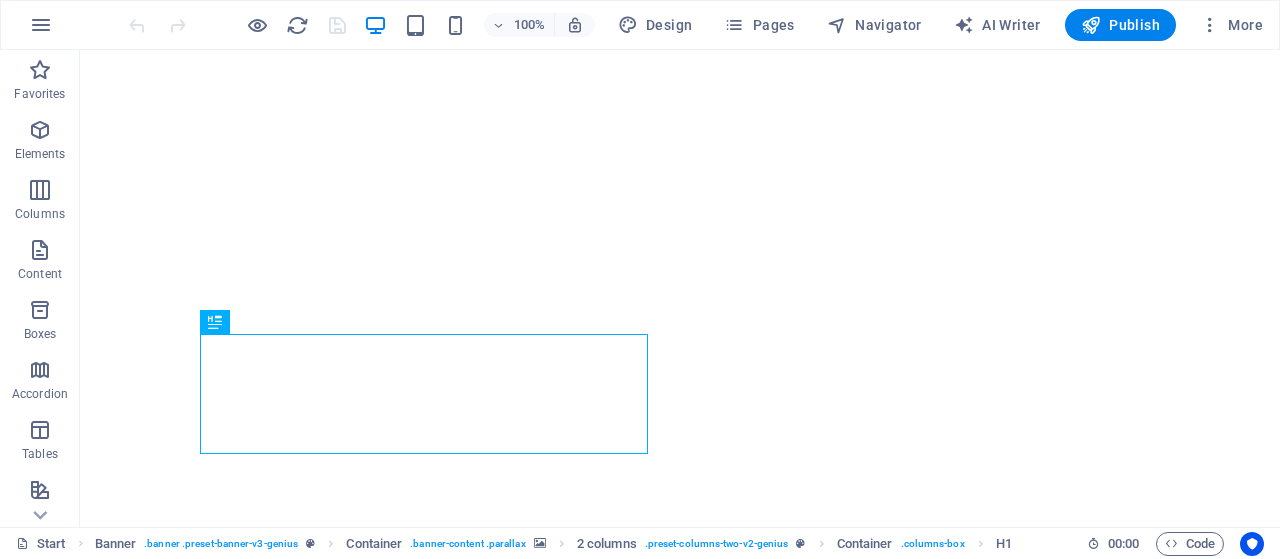 scroll, scrollTop: 0, scrollLeft: 0, axis: both 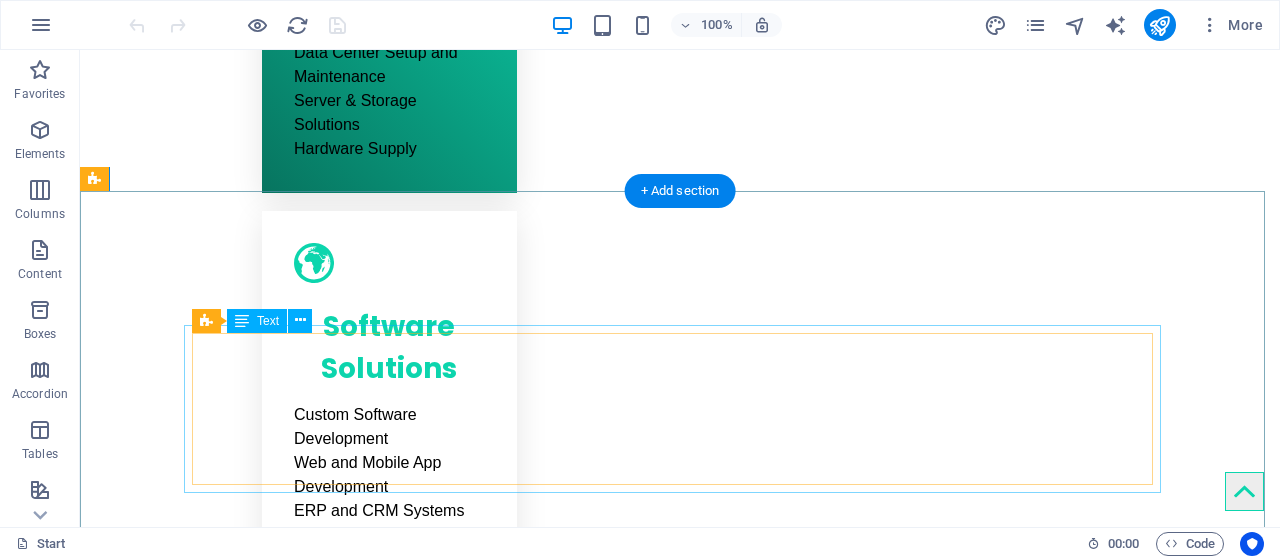 click on "CopperCloud IT Limited Information Technology Plot 1230A,  Kabatika Road Kabatika, Solwezi, Zambia. Phone: +260 0960 162 922 Email:  info@coppercloudit.com" at bounding box center [680, 6057] 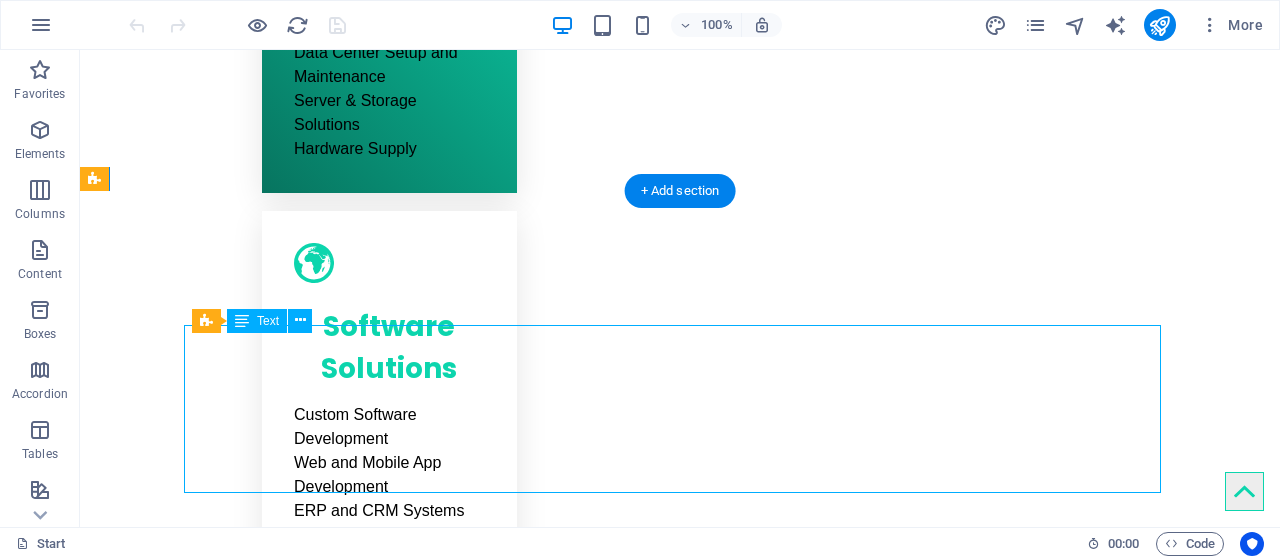 click on "CopperCloud IT Limited Information Technology Plot 1230A,  Kabatika Road Kabatika, Solwezi, Zambia. Phone: +260 0960 162 922 Email:  info@coppercloudit.com" at bounding box center (680, 6057) 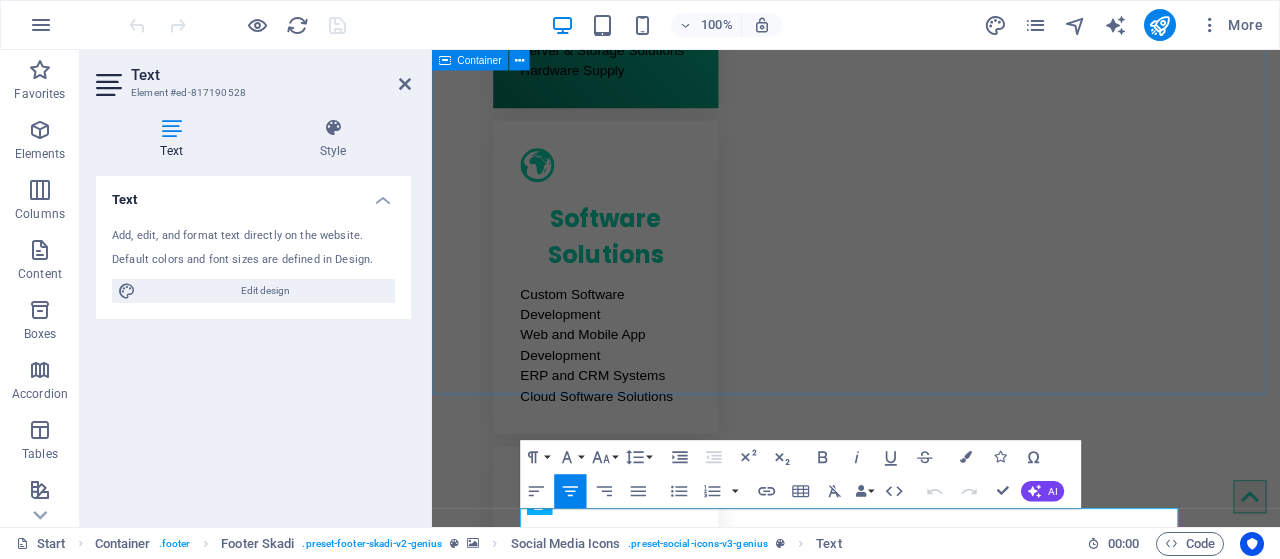 scroll, scrollTop: 2530, scrollLeft: 0, axis: vertical 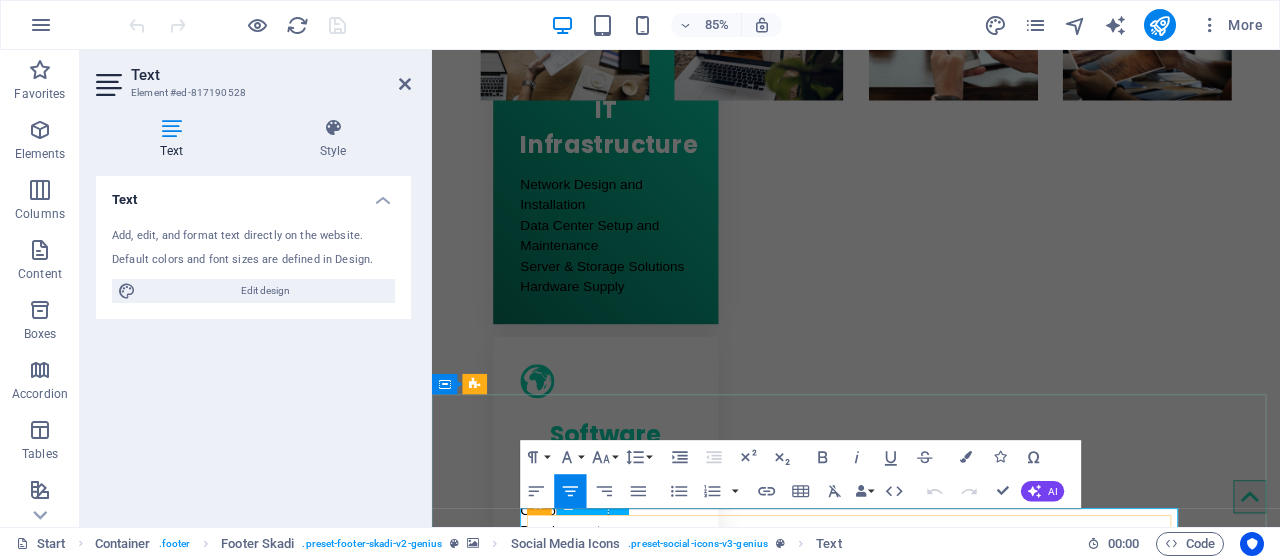click on "CopperCloud IT Limited Information Technology" at bounding box center [931, 5957] 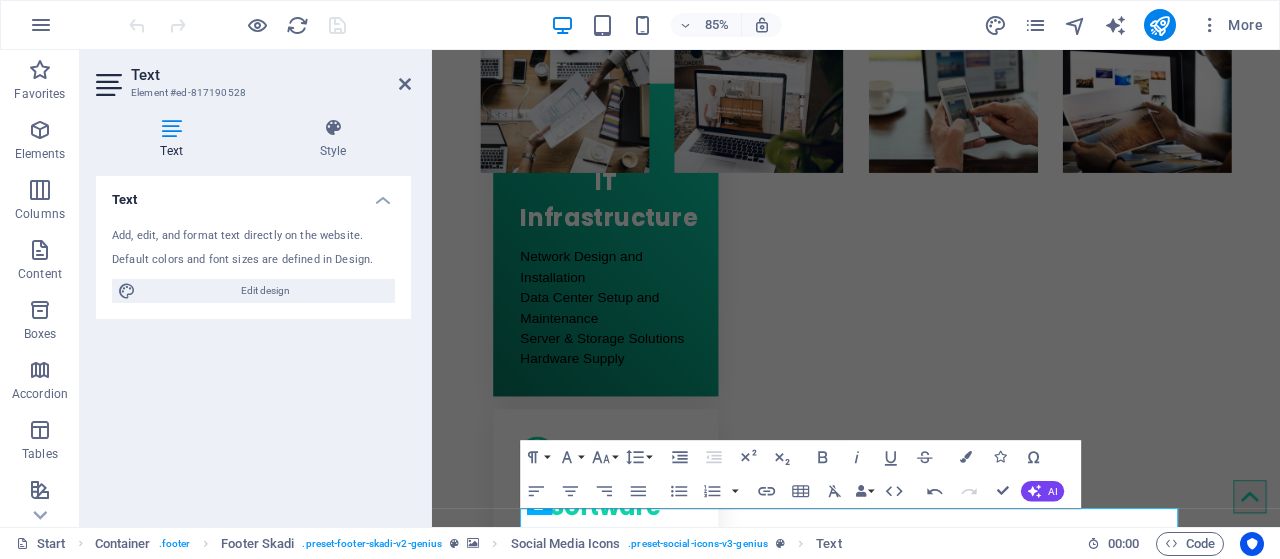 click on "85% More" at bounding box center (698, 25) 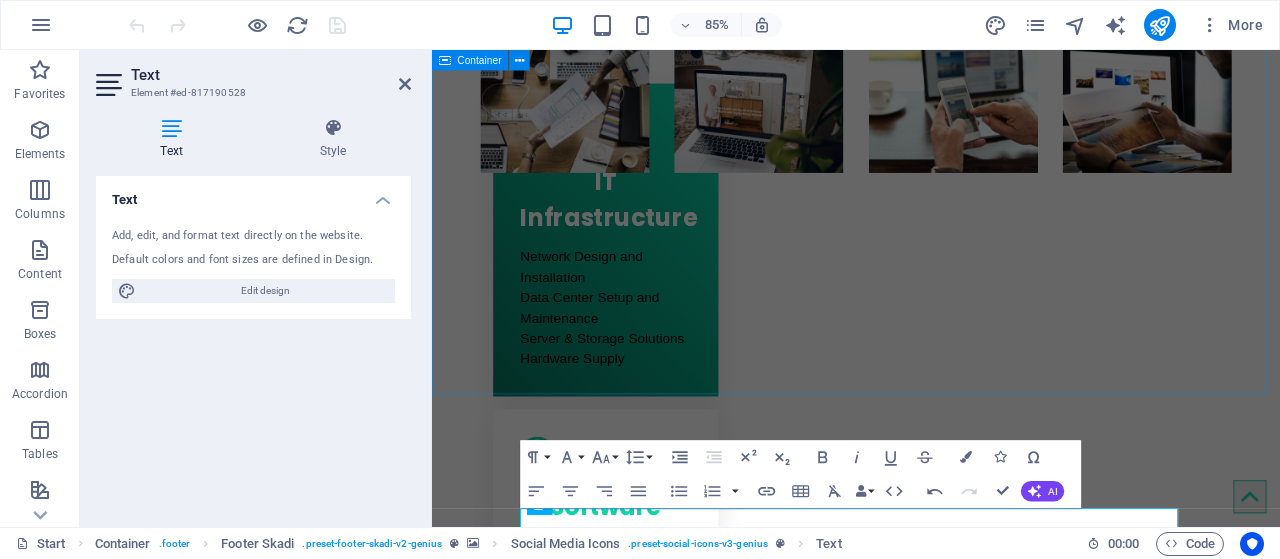 click on "Our Partners" at bounding box center [931, 5032] 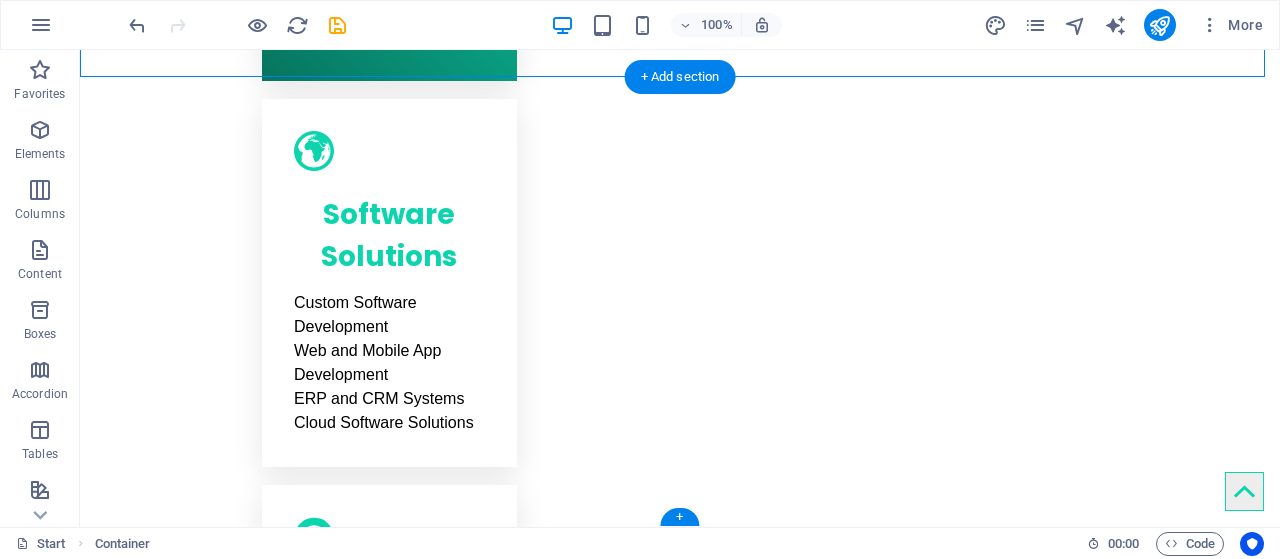 scroll, scrollTop: 2898, scrollLeft: 0, axis: vertical 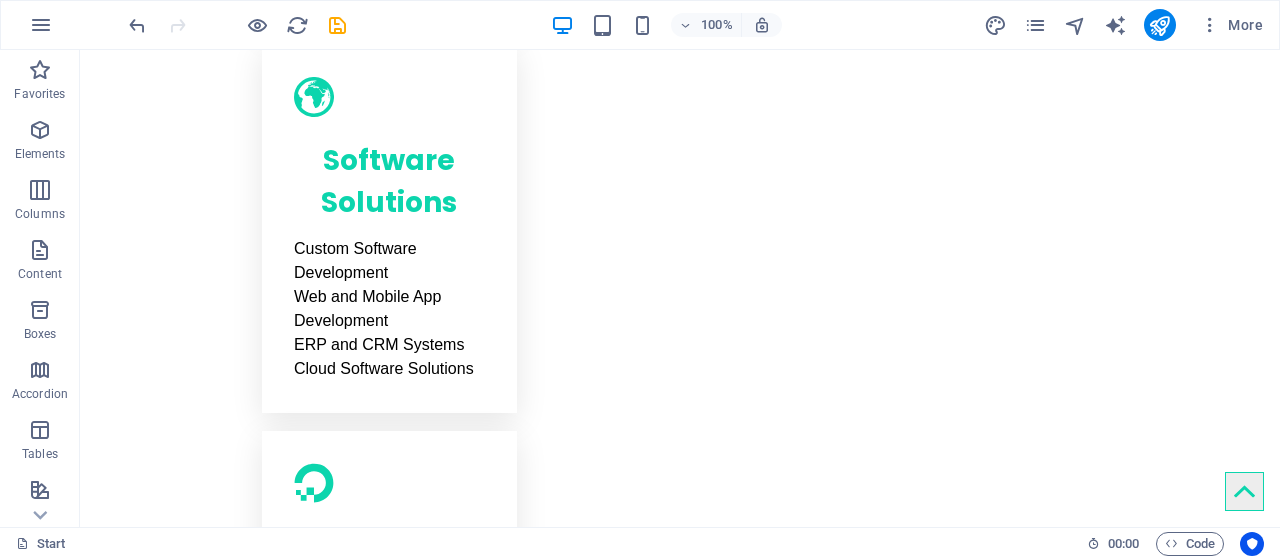 click on "100% More" at bounding box center [640, 25] 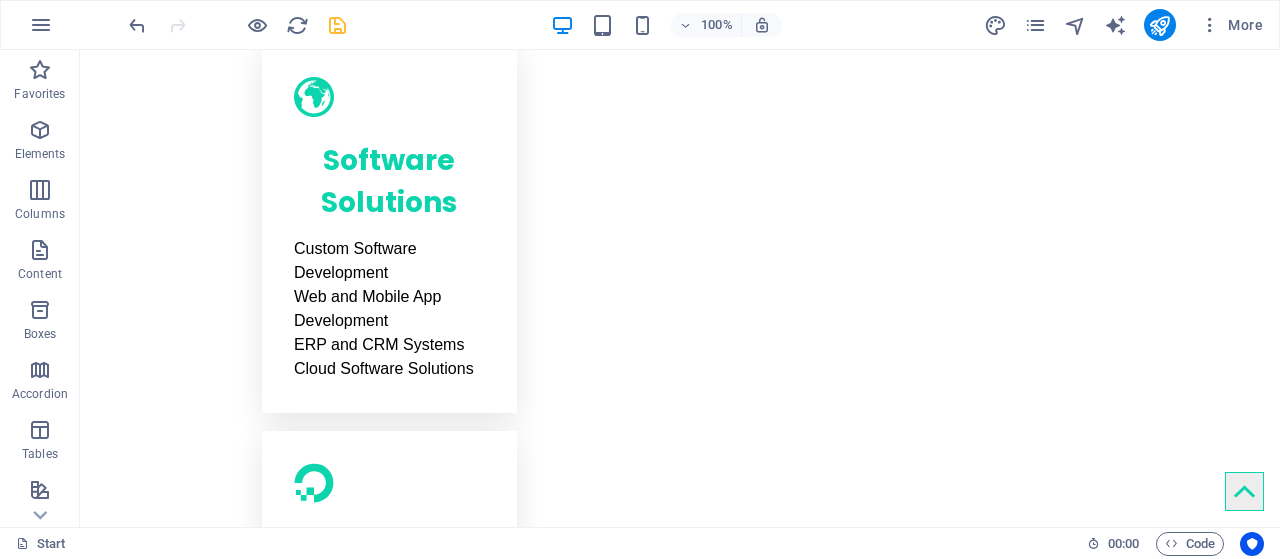 click at bounding box center (337, 25) 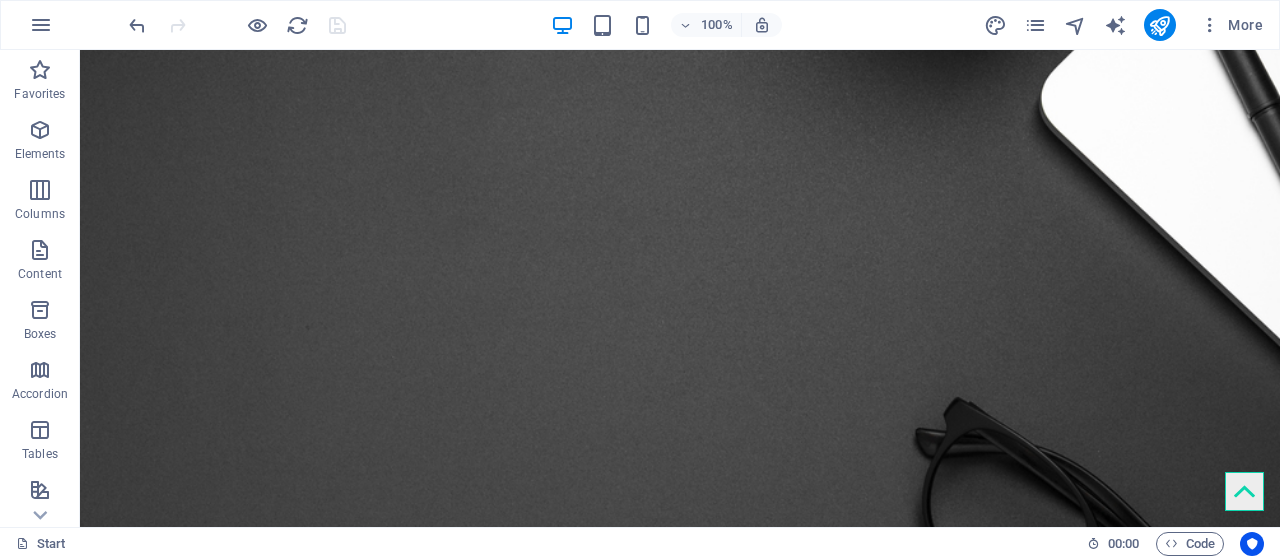 scroll, scrollTop: 1355, scrollLeft: 0, axis: vertical 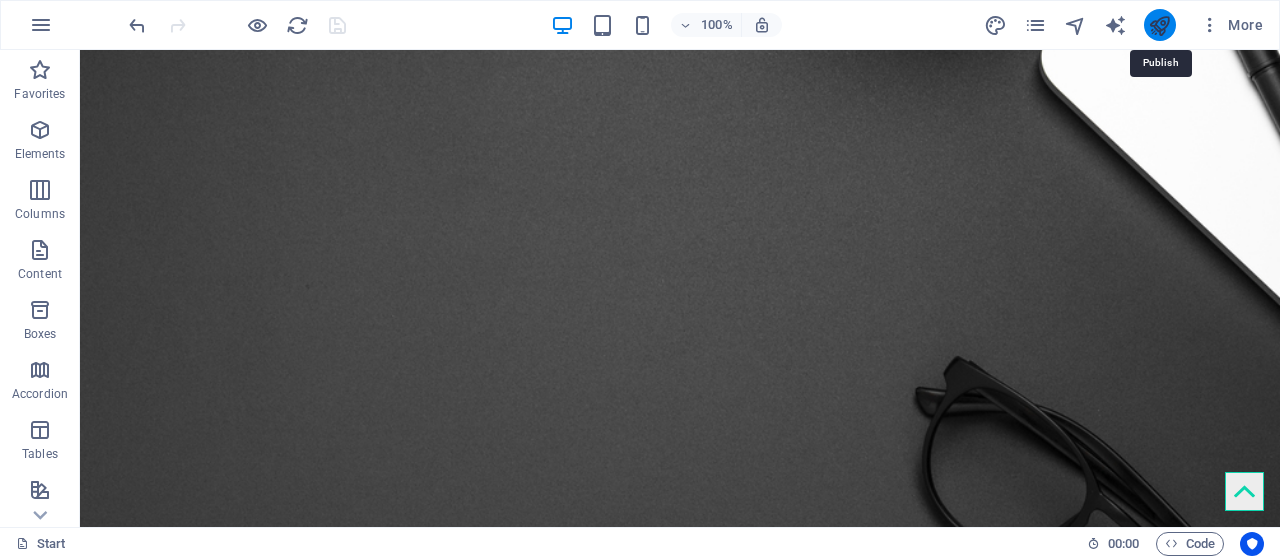 click at bounding box center (1159, 25) 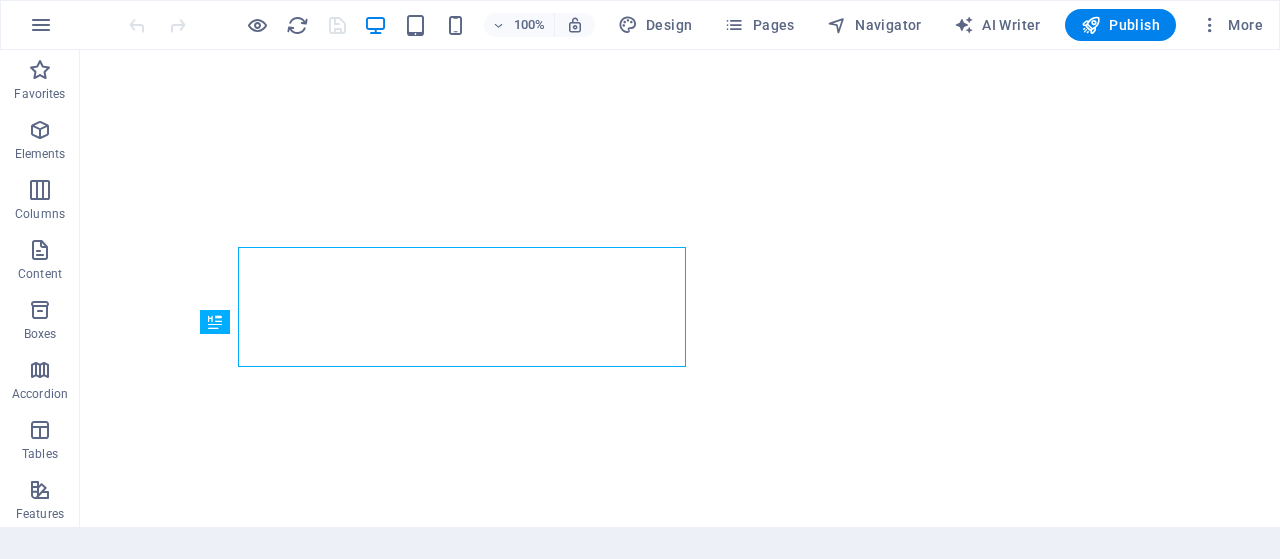 scroll, scrollTop: 0, scrollLeft: 0, axis: both 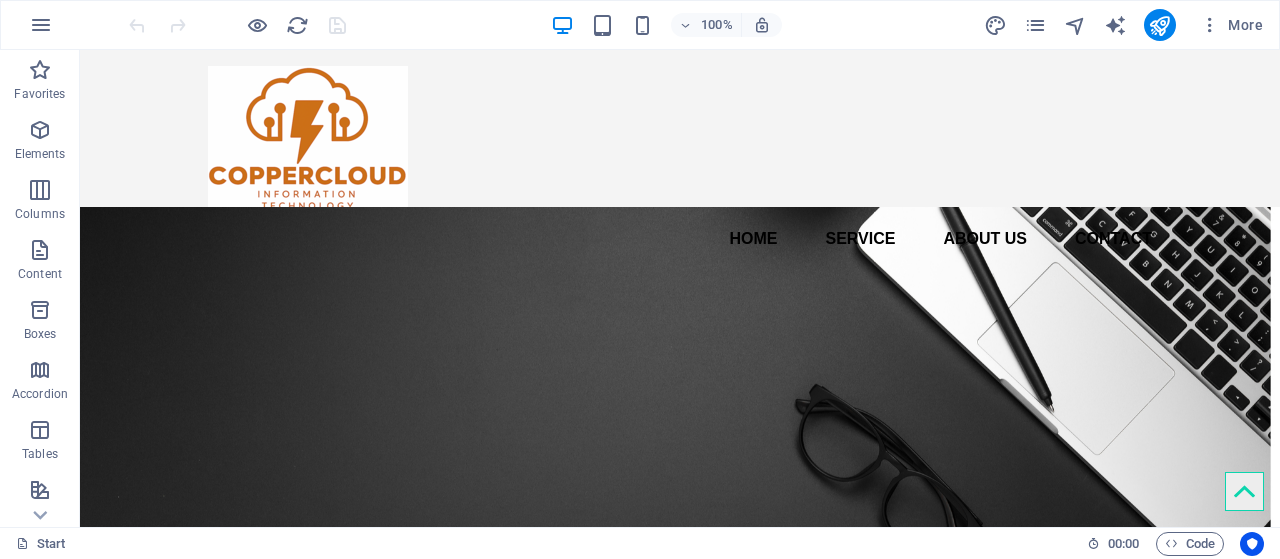 drag, startPoint x: 1268, startPoint y: 86, endPoint x: 1356, endPoint y: 87, distance: 88.005684 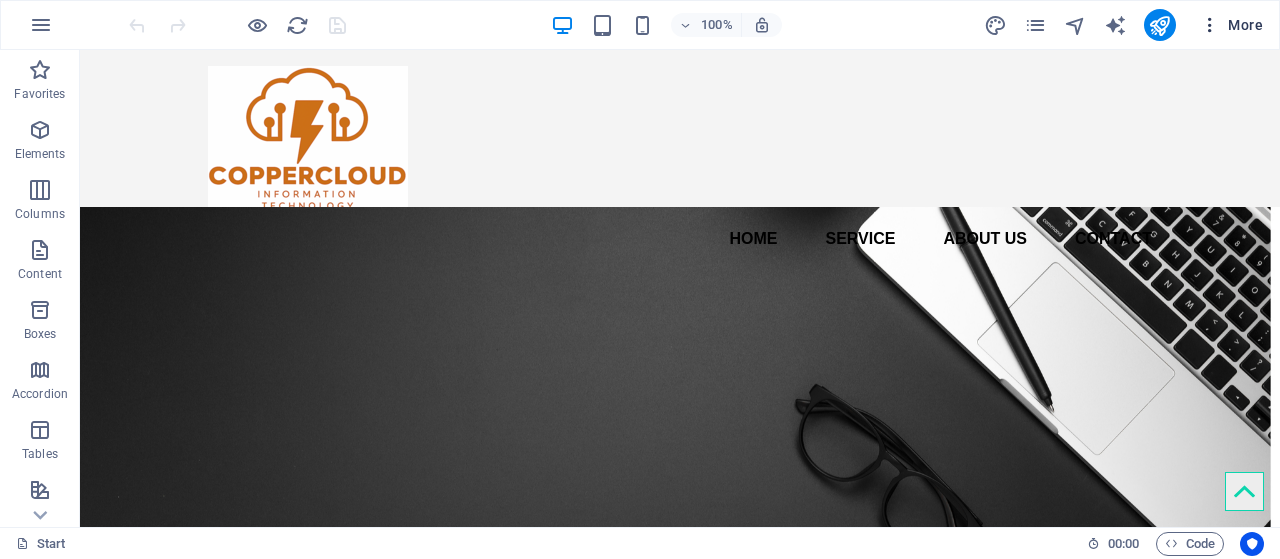 click on "More" at bounding box center (1231, 25) 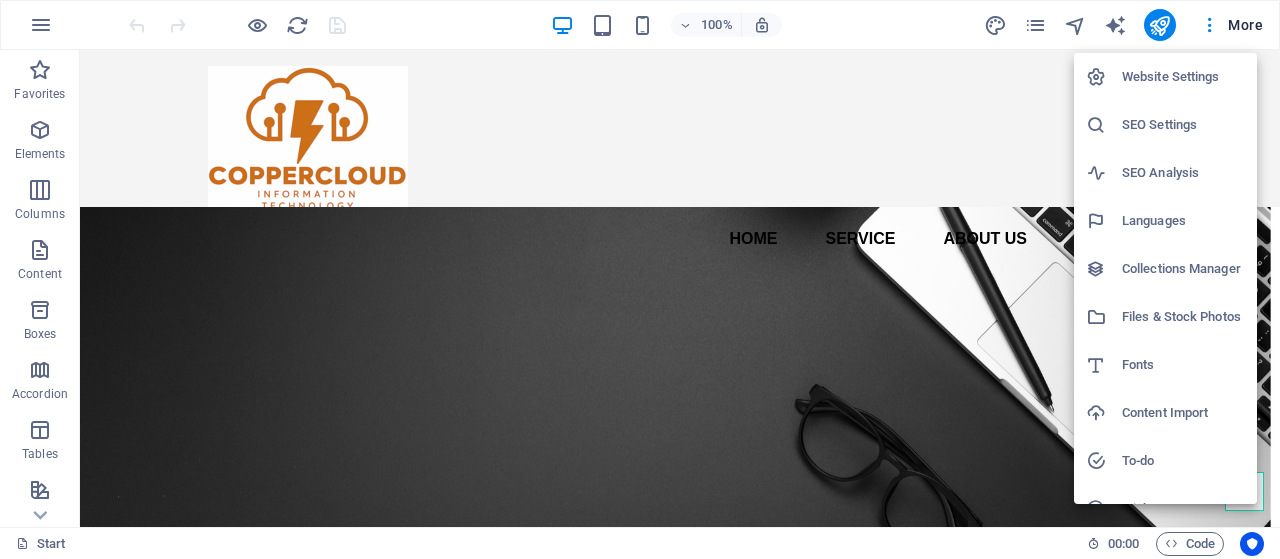 click on "Website Settings" at bounding box center (1183, 77) 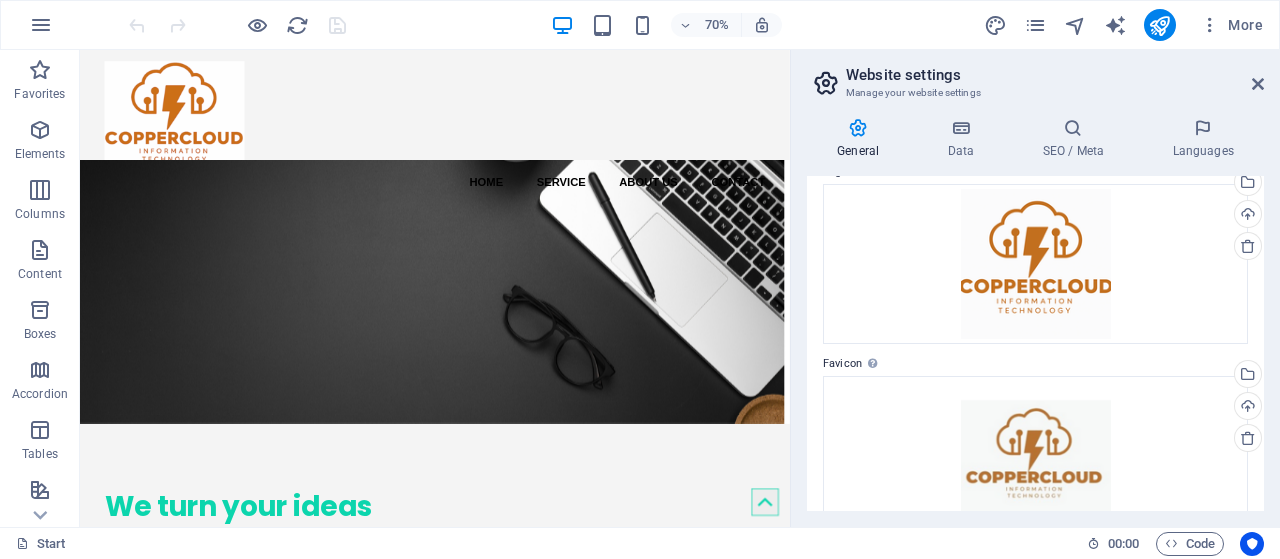 scroll, scrollTop: 0, scrollLeft: 0, axis: both 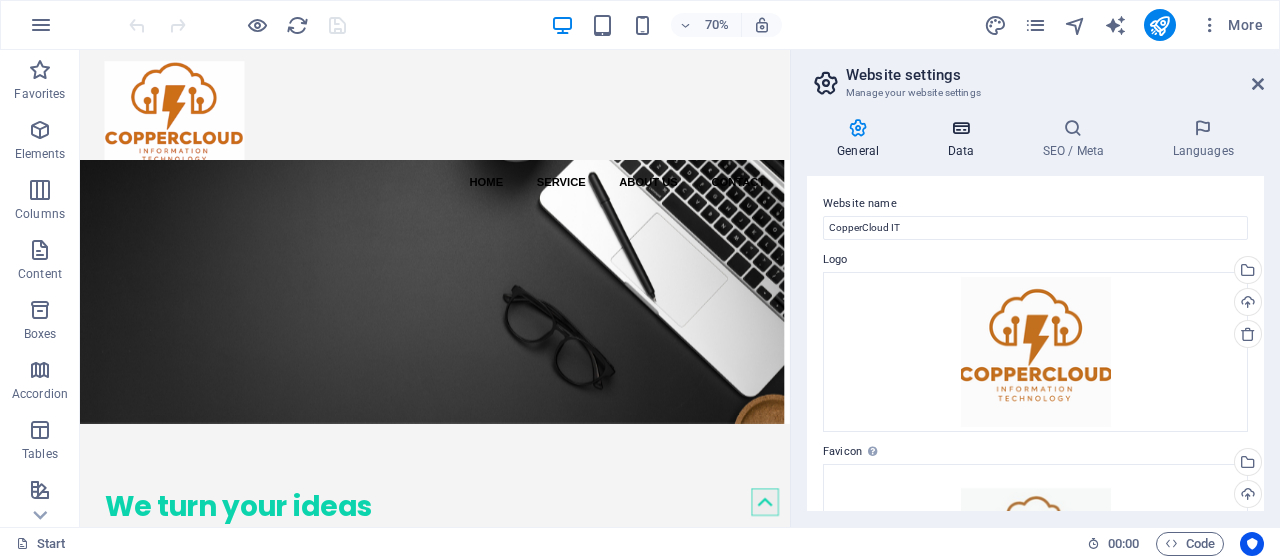 click at bounding box center [960, 128] 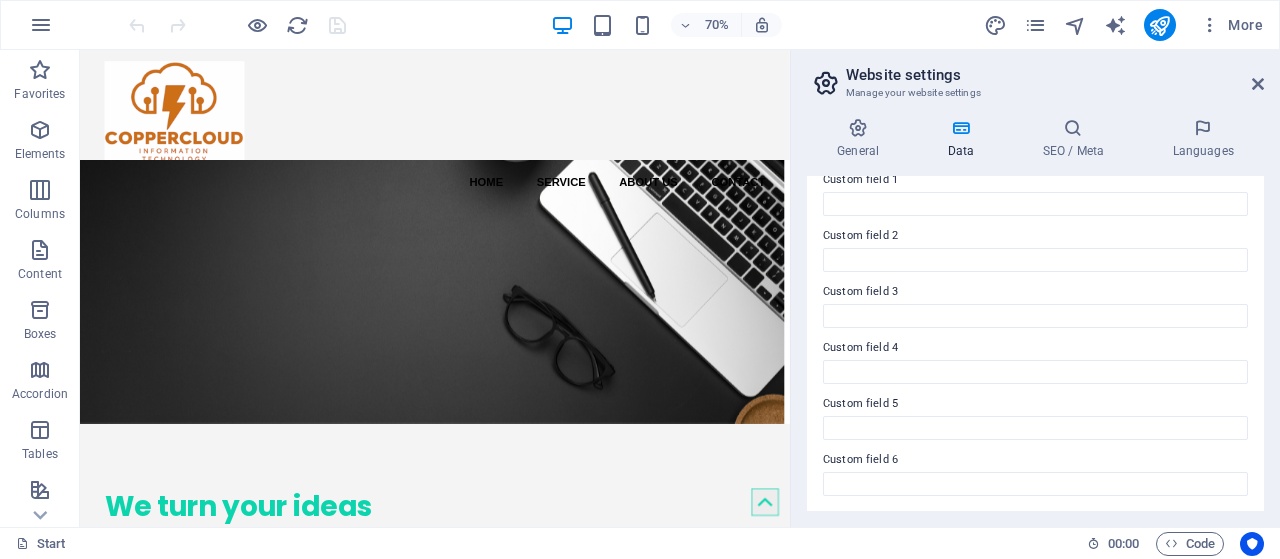 scroll, scrollTop: 0, scrollLeft: 0, axis: both 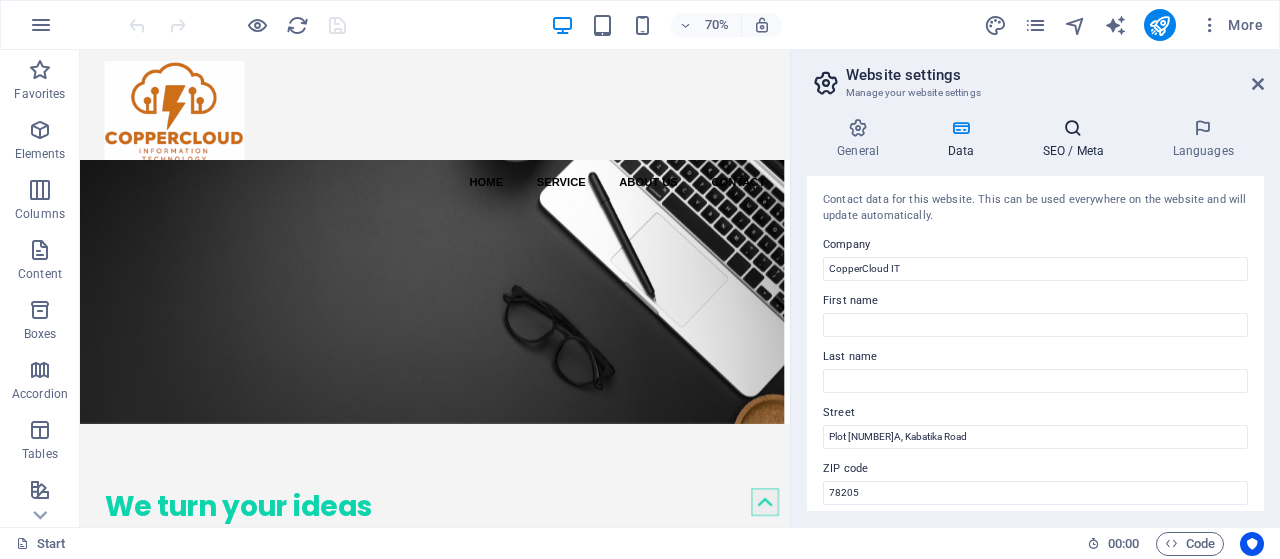 click at bounding box center [1073, 128] 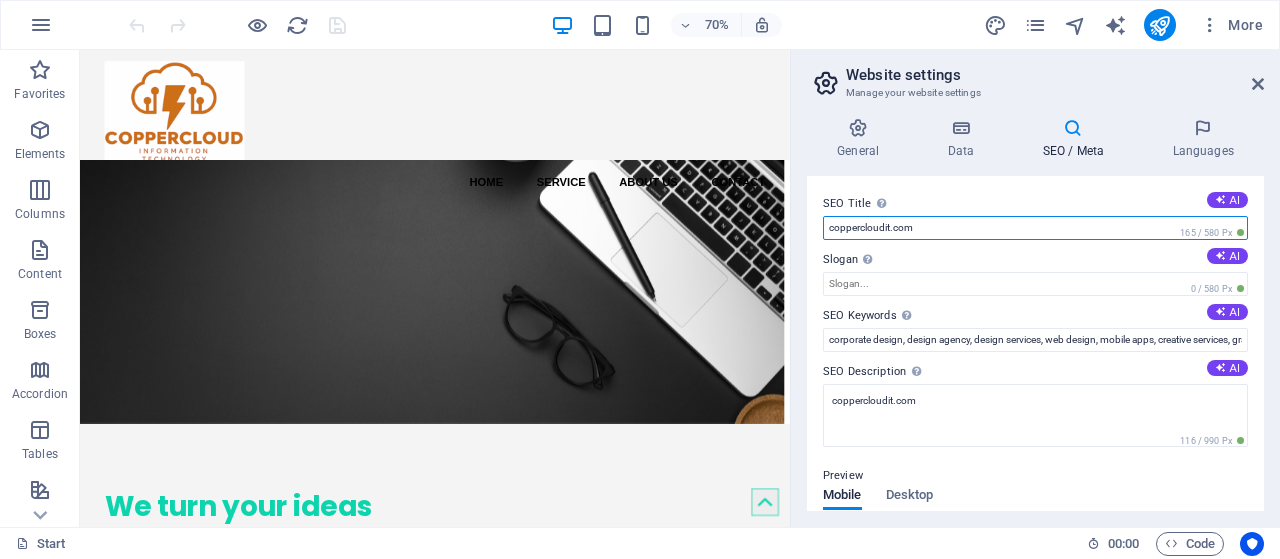 drag, startPoint x: 944, startPoint y: 216, endPoint x: 793, endPoint y: 208, distance: 151.21178 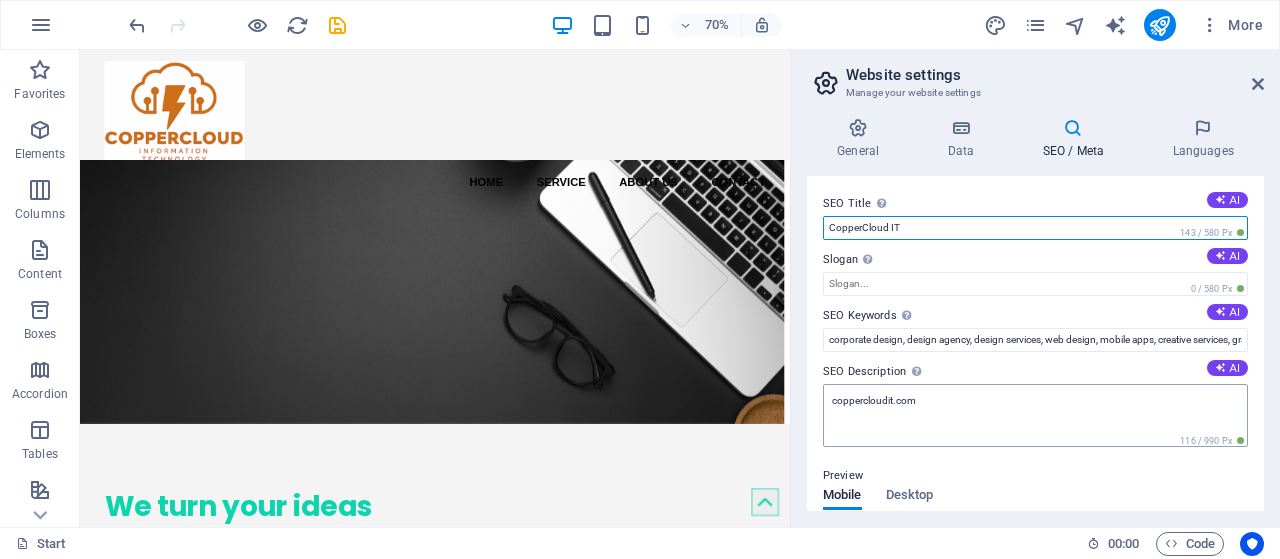 type on "CopperCloud IT" 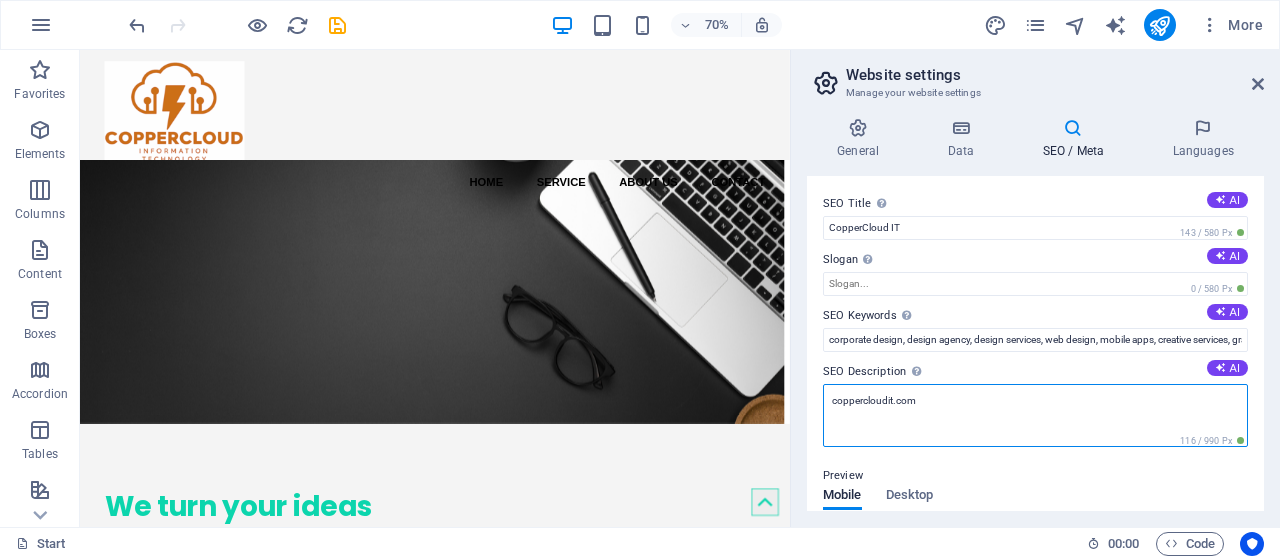 click on "coppercloudit.com" at bounding box center (1035, 415) 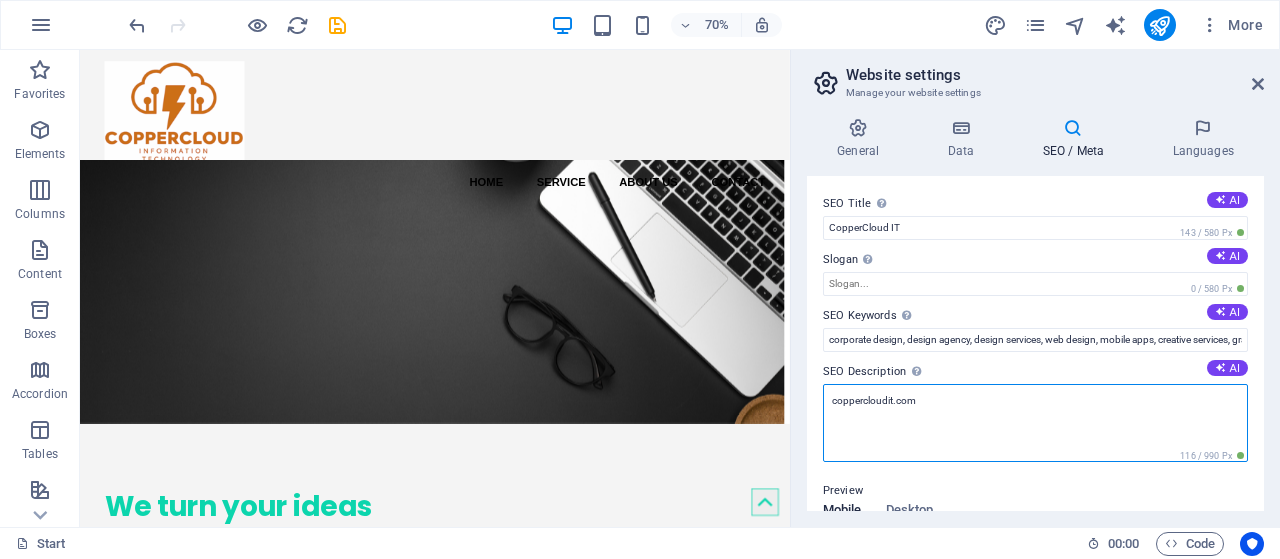 drag, startPoint x: 980, startPoint y: 401, endPoint x: 796, endPoint y: 407, distance: 184.0978 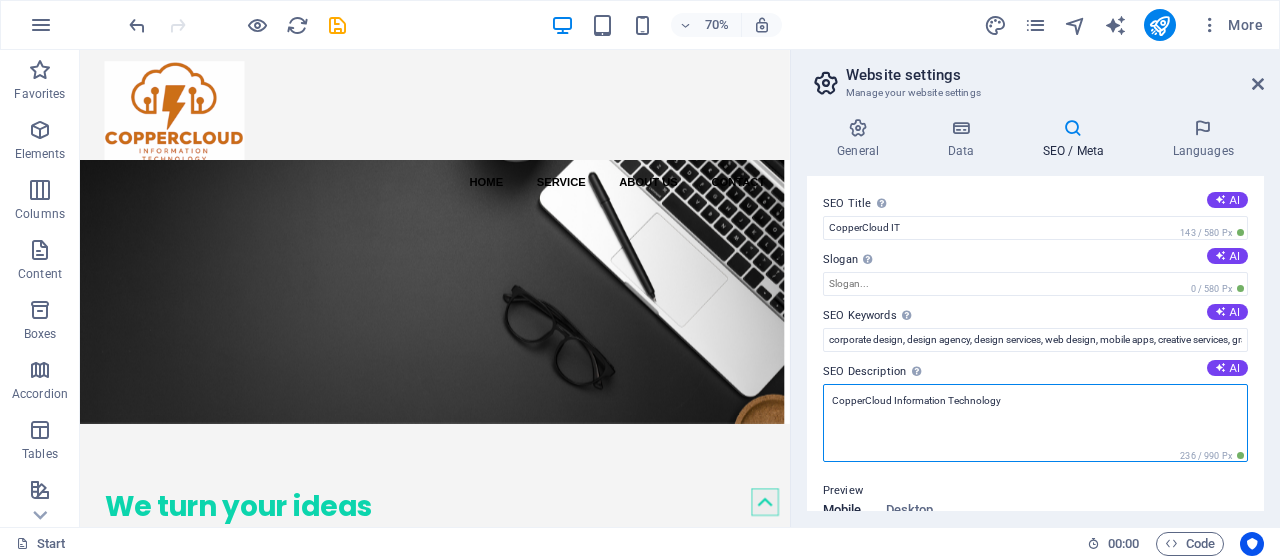 type on "CopperCloud Information Technology" 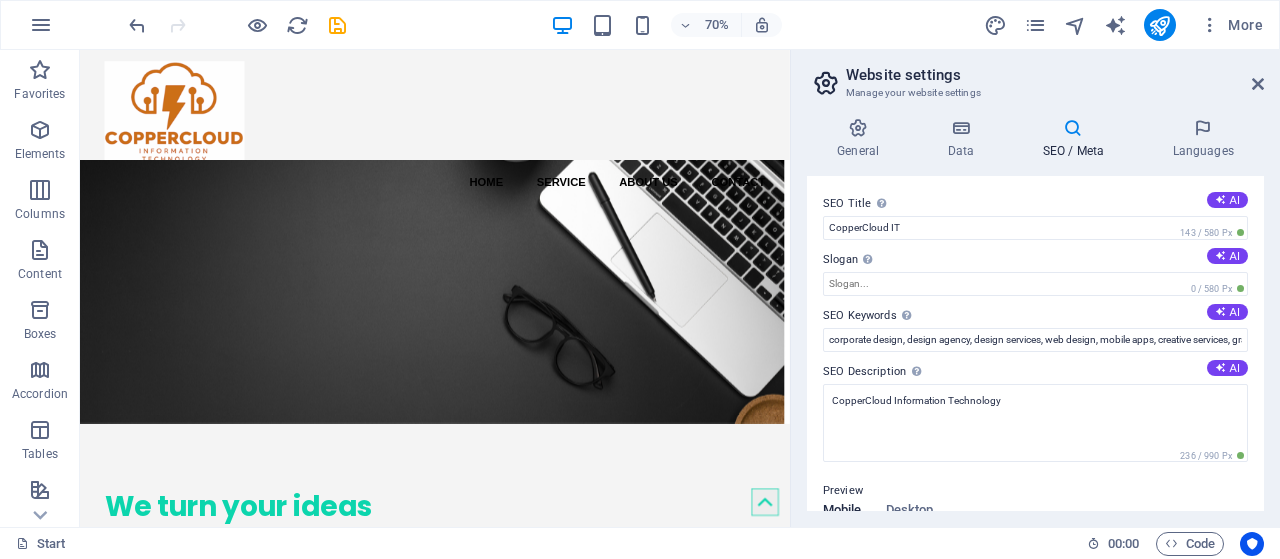 click on "SEO Description Describe the contents of your website - this is crucial for search engines and SEO! AI" at bounding box center (1035, 372) 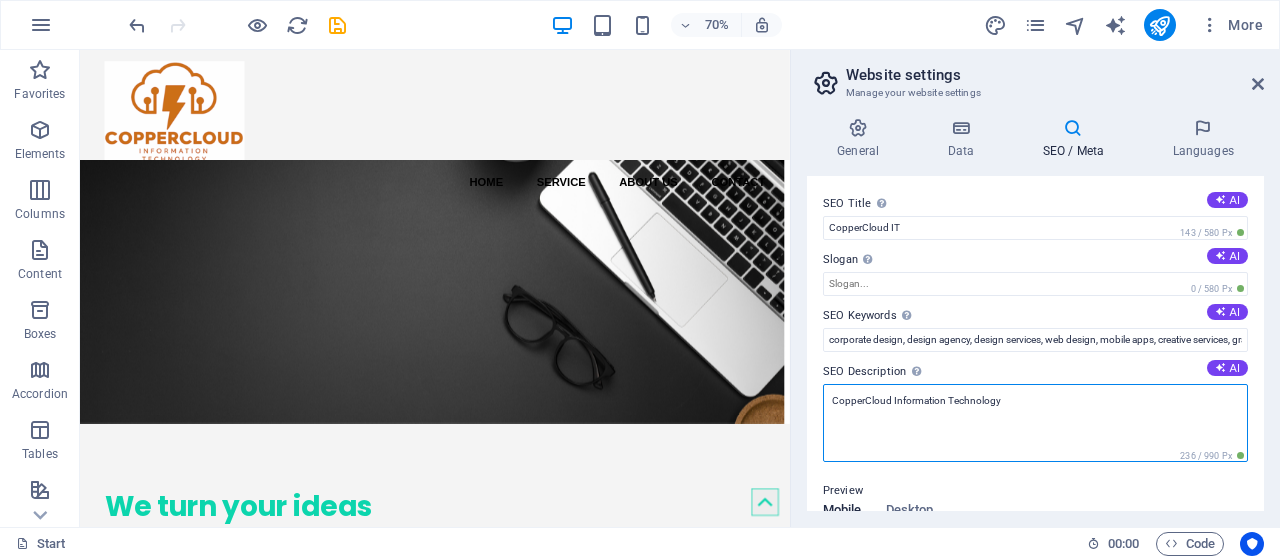 click on "CopperCloud Information Technology" at bounding box center (1035, 423) 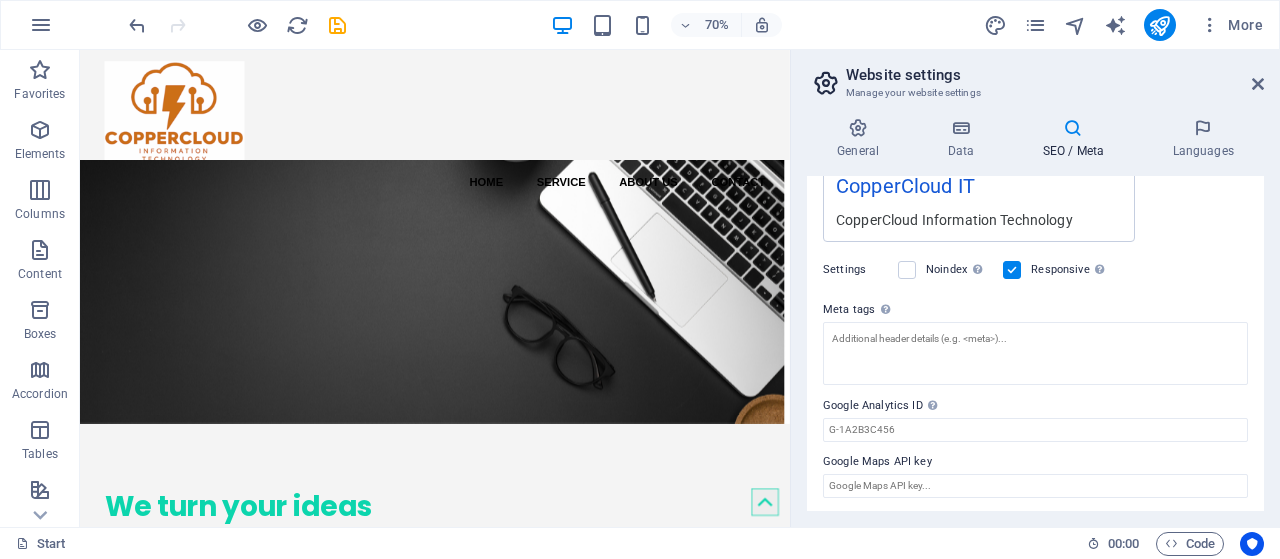 scroll, scrollTop: 0, scrollLeft: 0, axis: both 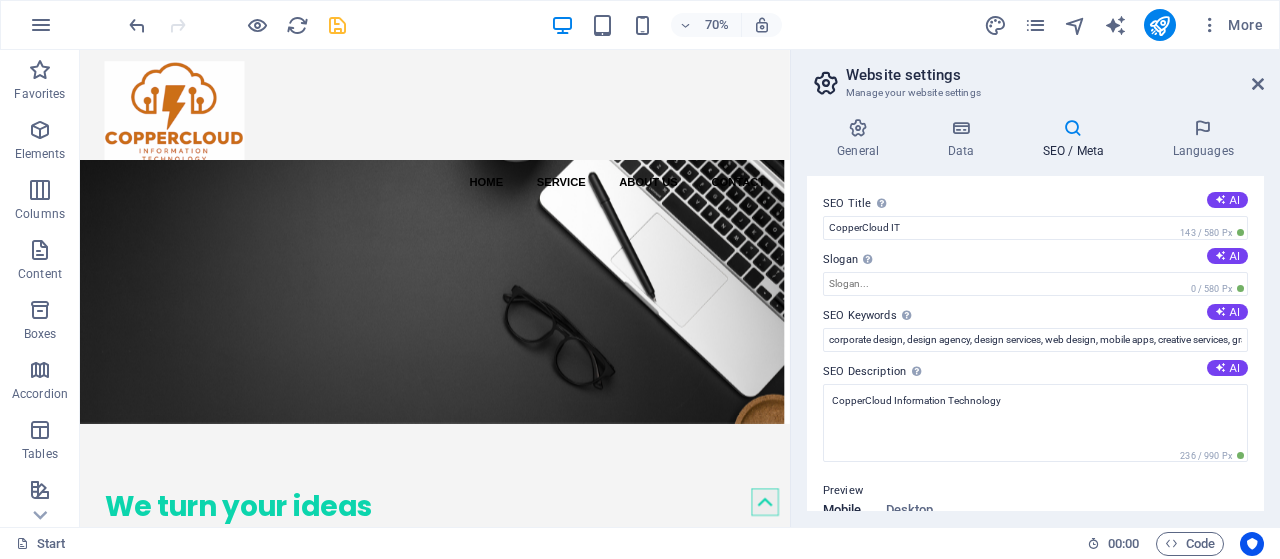 click at bounding box center (337, 25) 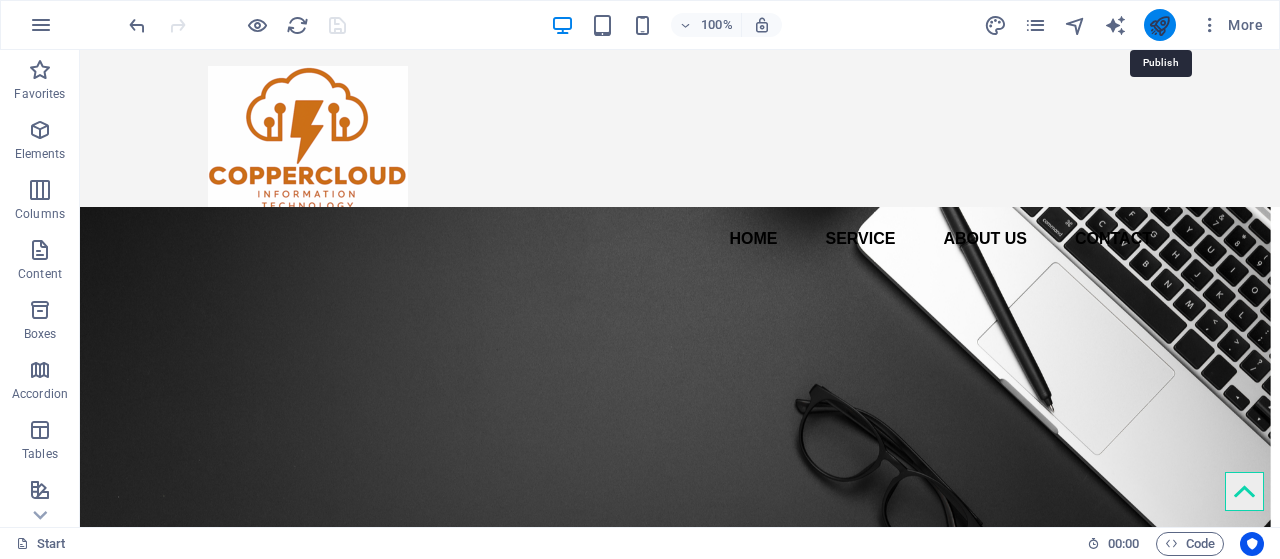 click at bounding box center (1159, 25) 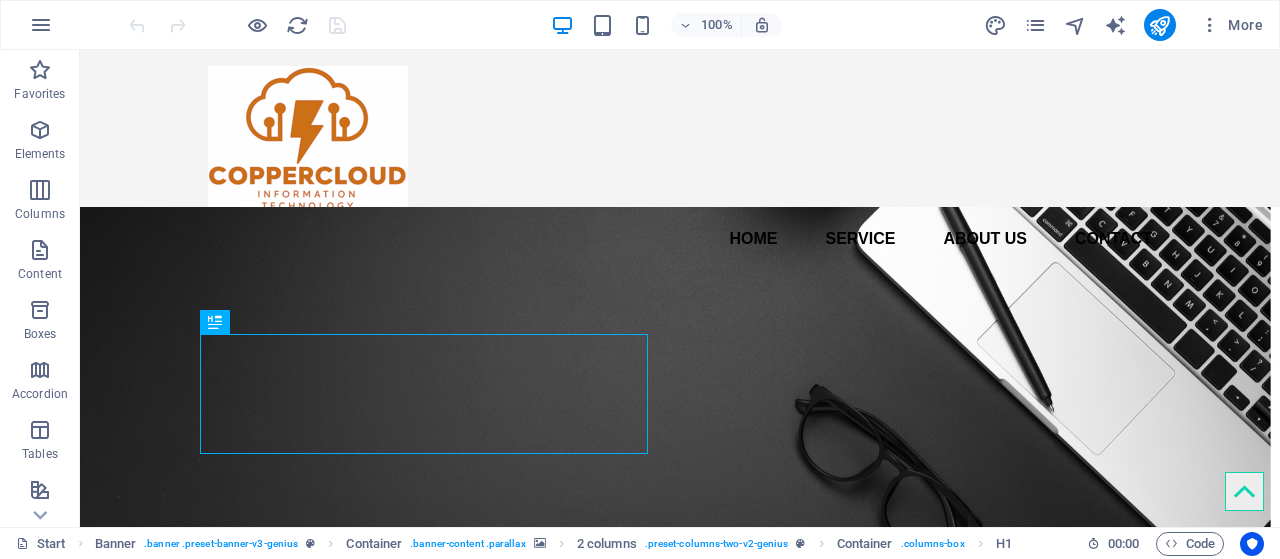 scroll, scrollTop: 0, scrollLeft: 0, axis: both 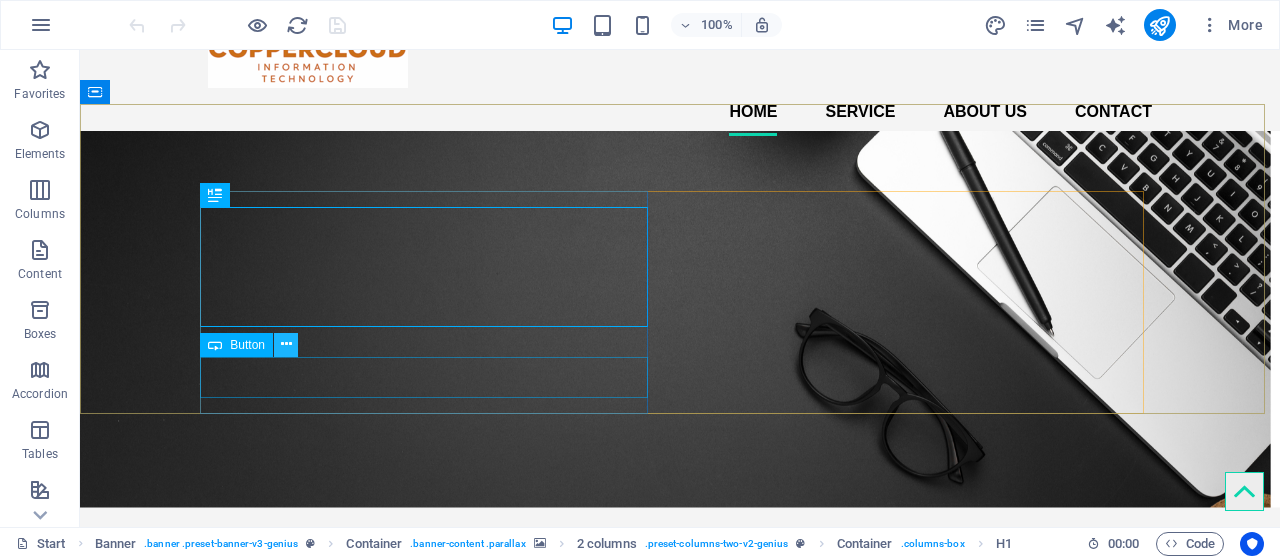 click at bounding box center (286, 344) 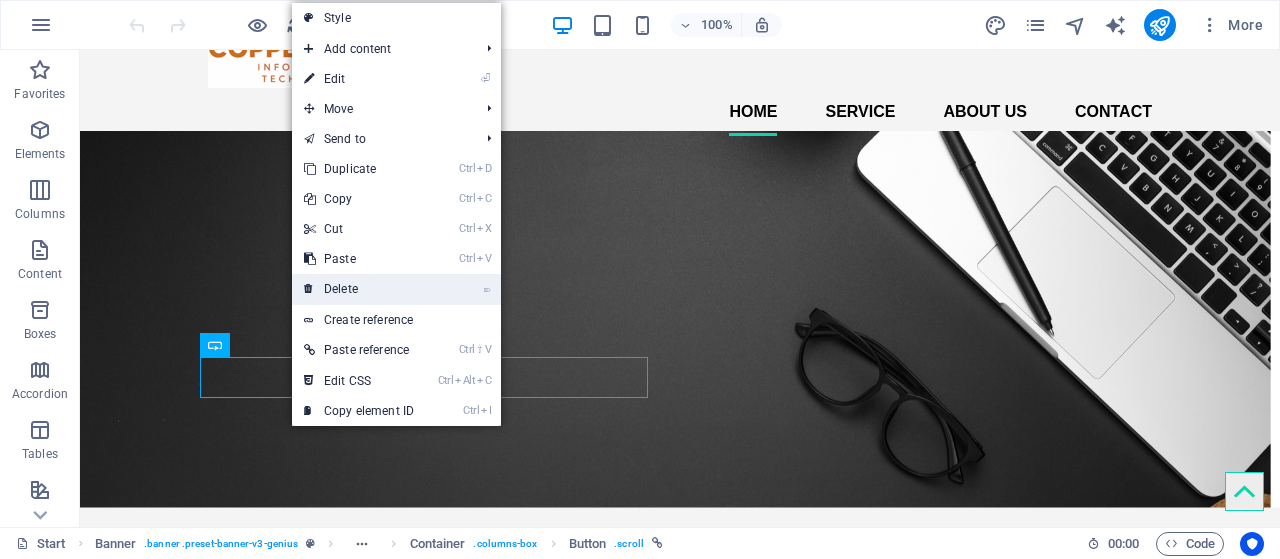 click on "⌦  Delete" at bounding box center (359, 289) 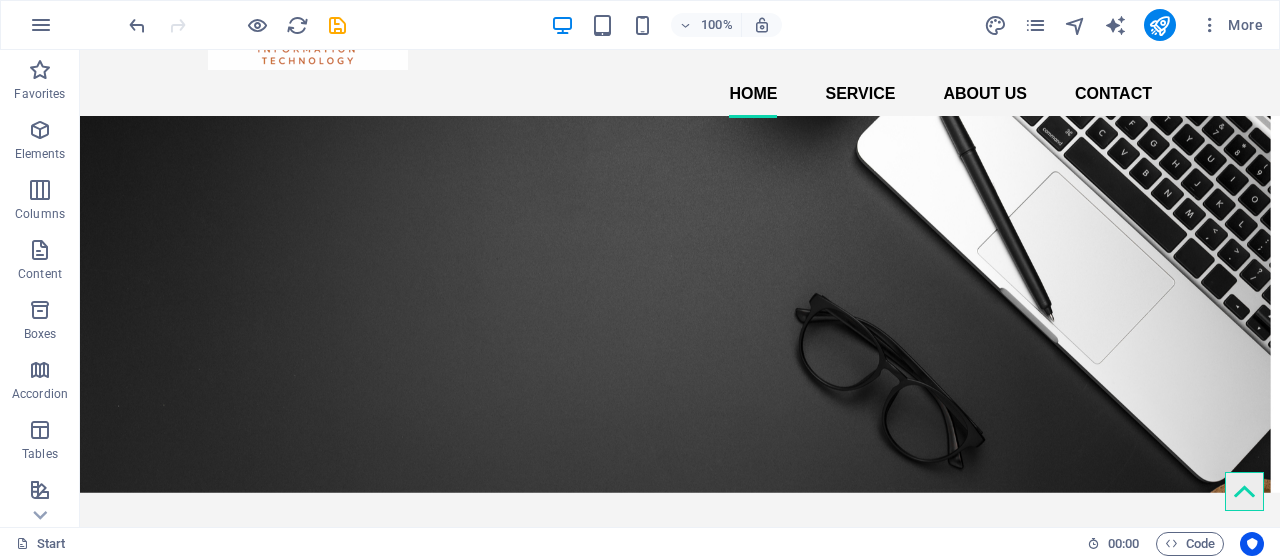 scroll, scrollTop: 150, scrollLeft: 0, axis: vertical 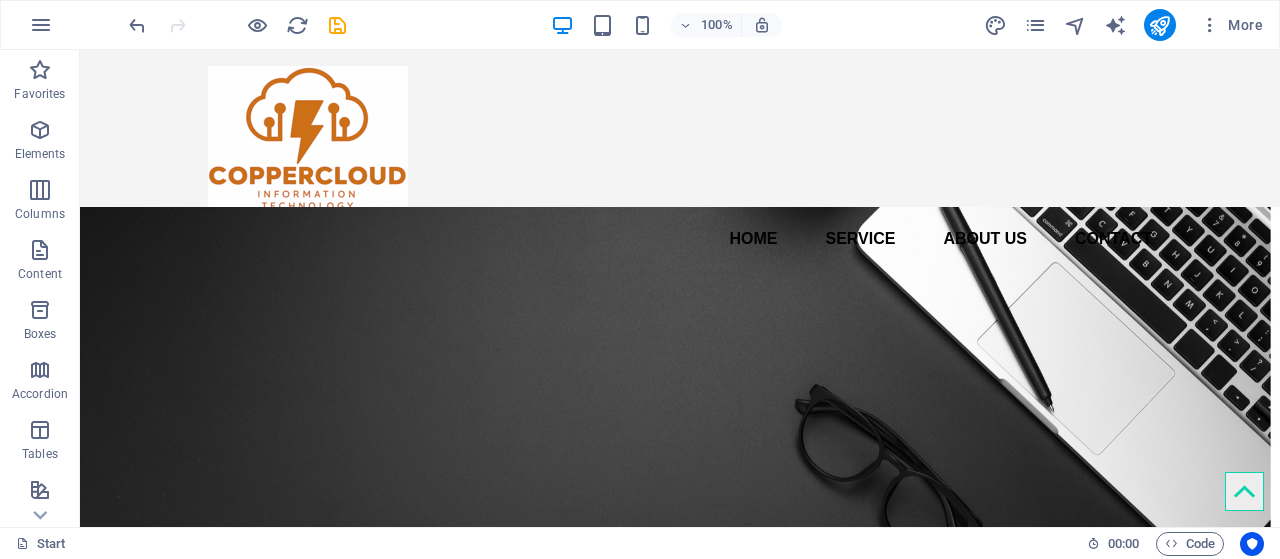 click on "100% More" at bounding box center (698, 25) 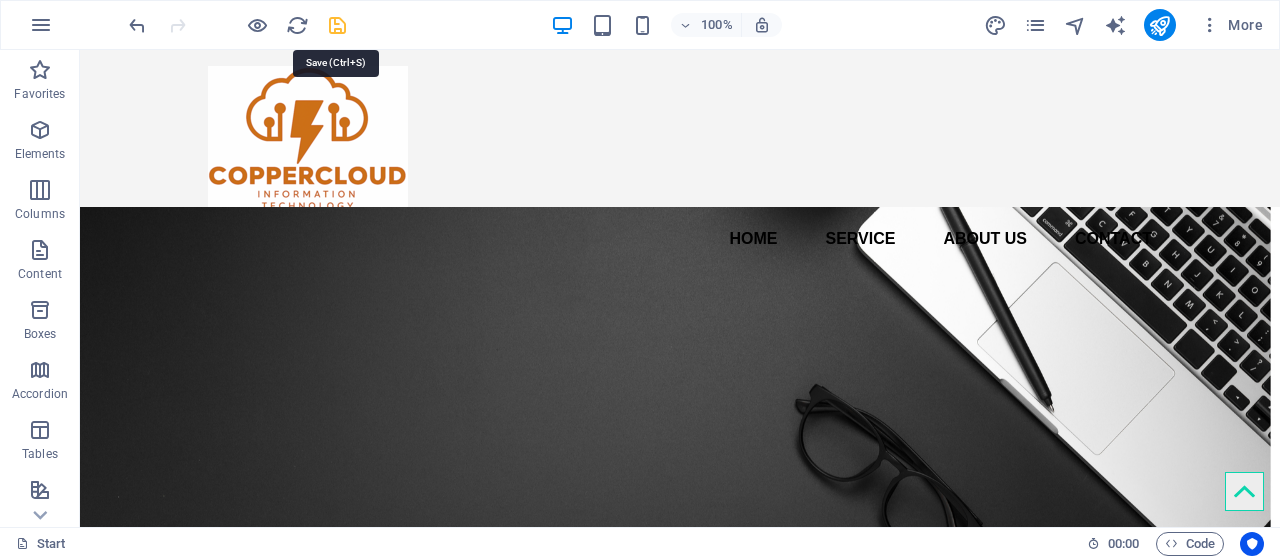 click at bounding box center (337, 25) 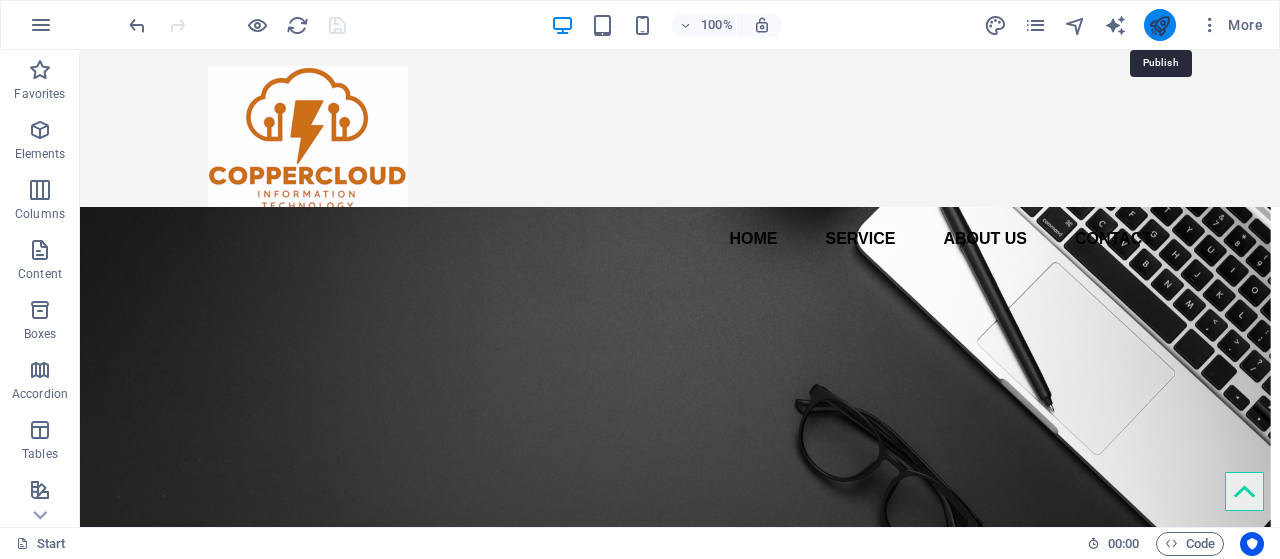 click at bounding box center (1159, 25) 